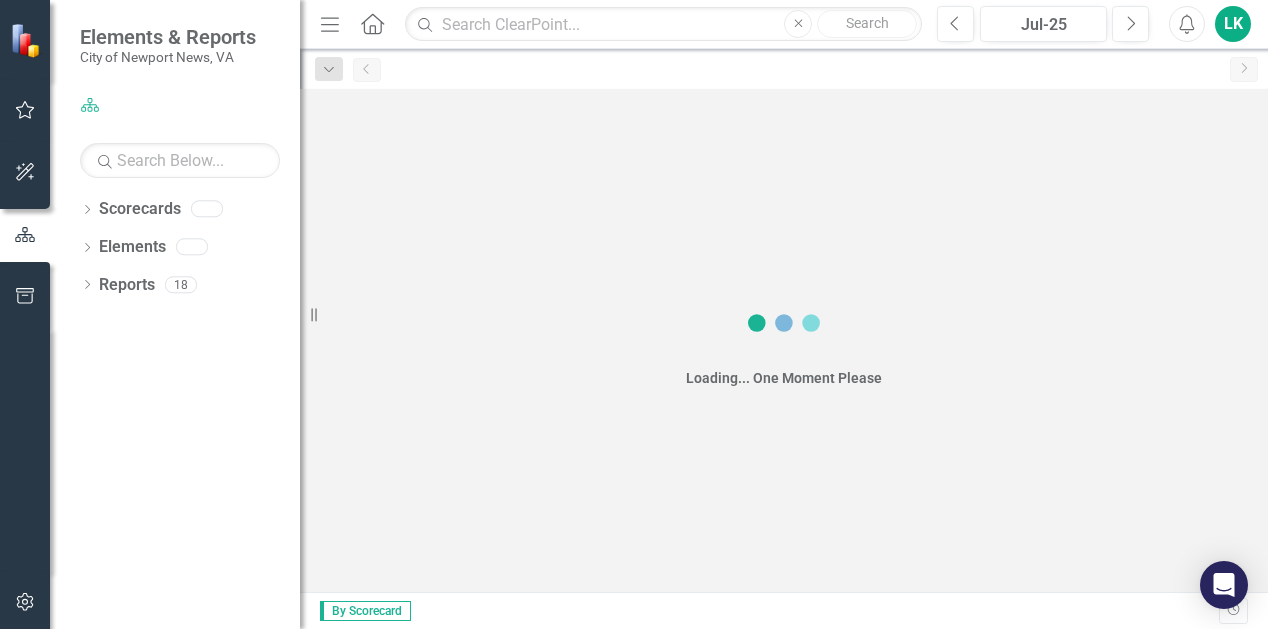 scroll, scrollTop: 0, scrollLeft: 0, axis: both 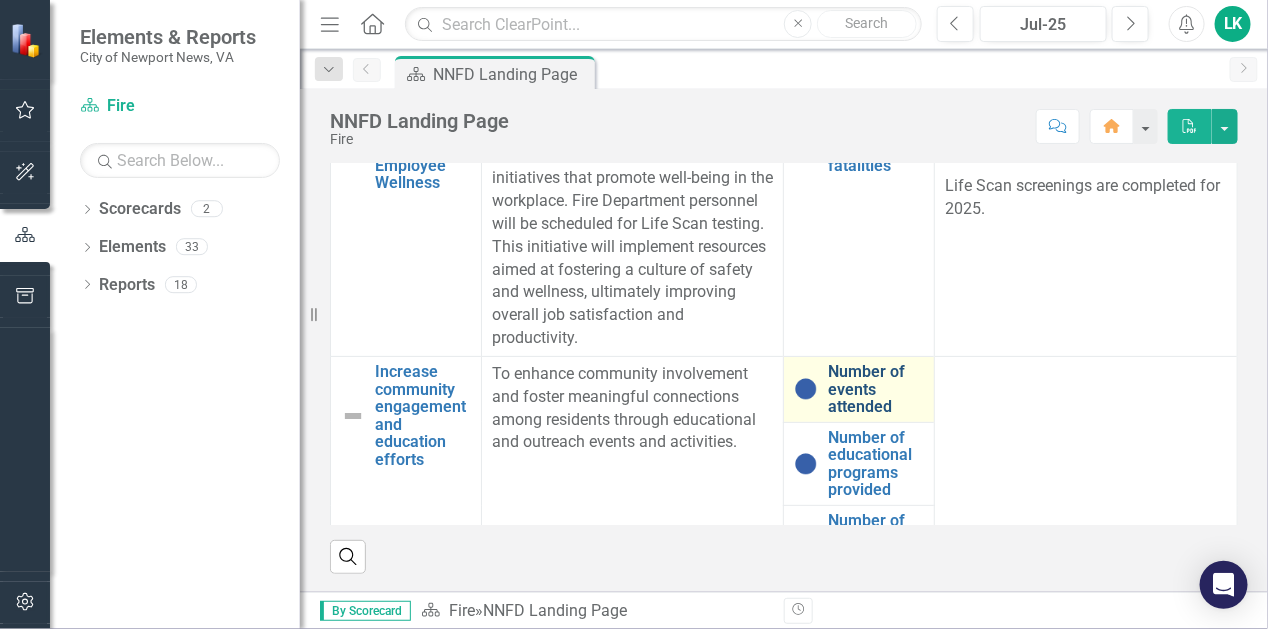 click on "Number of events attended" at bounding box center (876, 389) 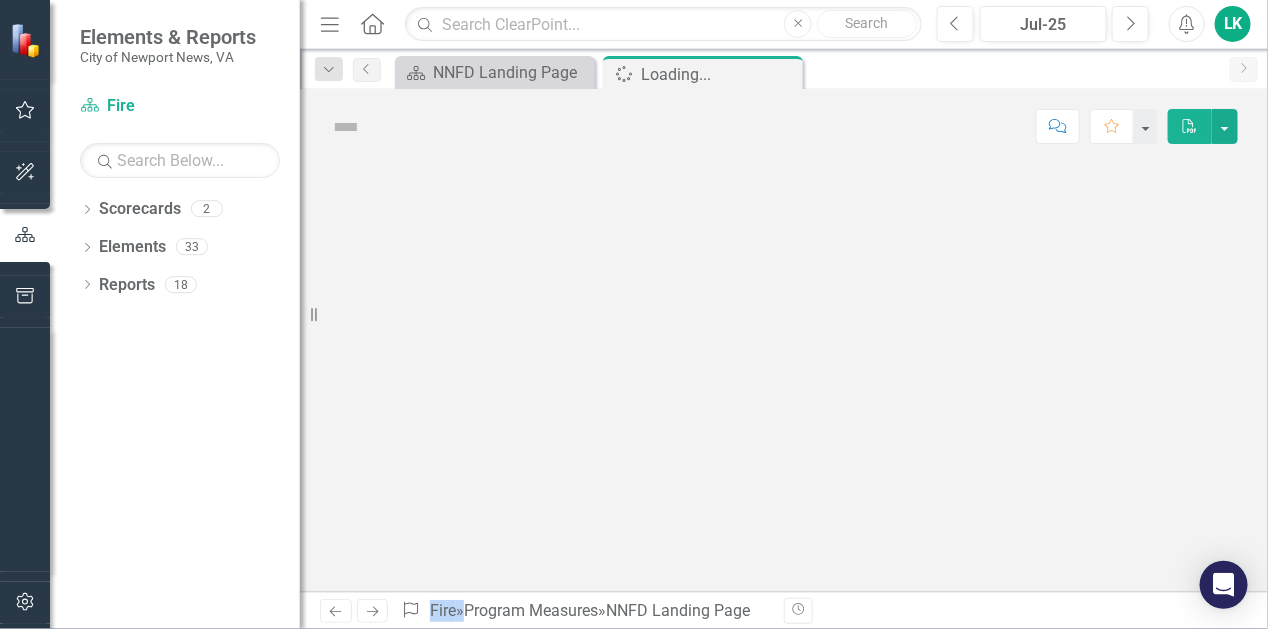 click at bounding box center (784, 378) 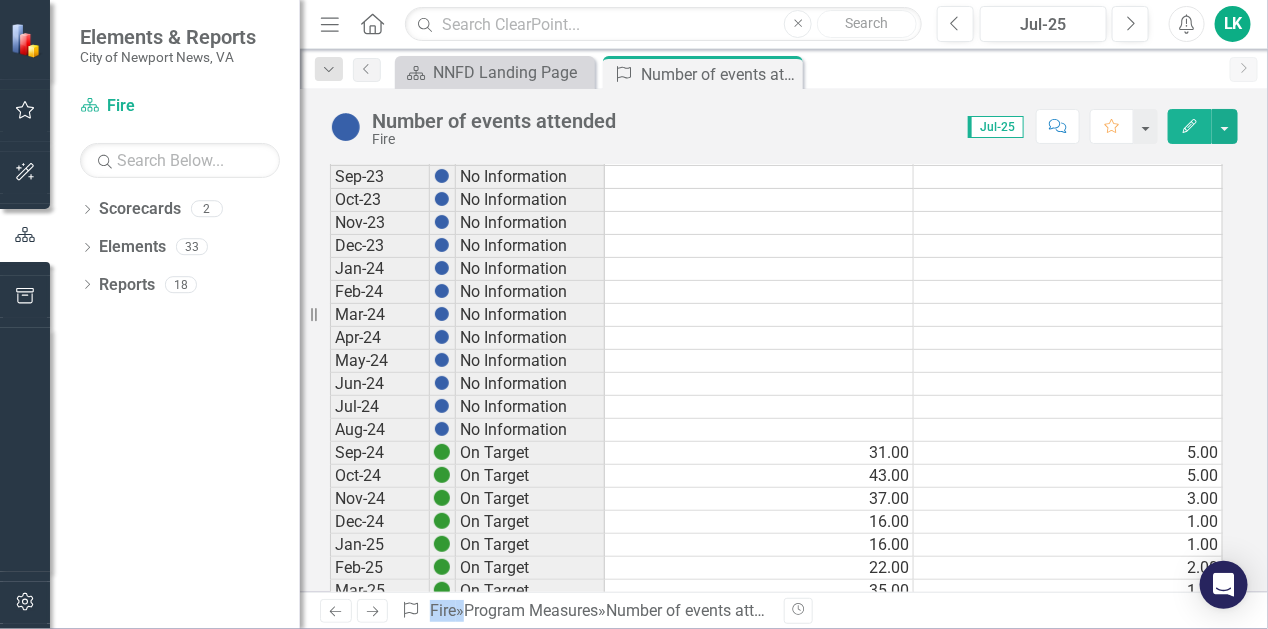 scroll, scrollTop: 500, scrollLeft: 0, axis: vertical 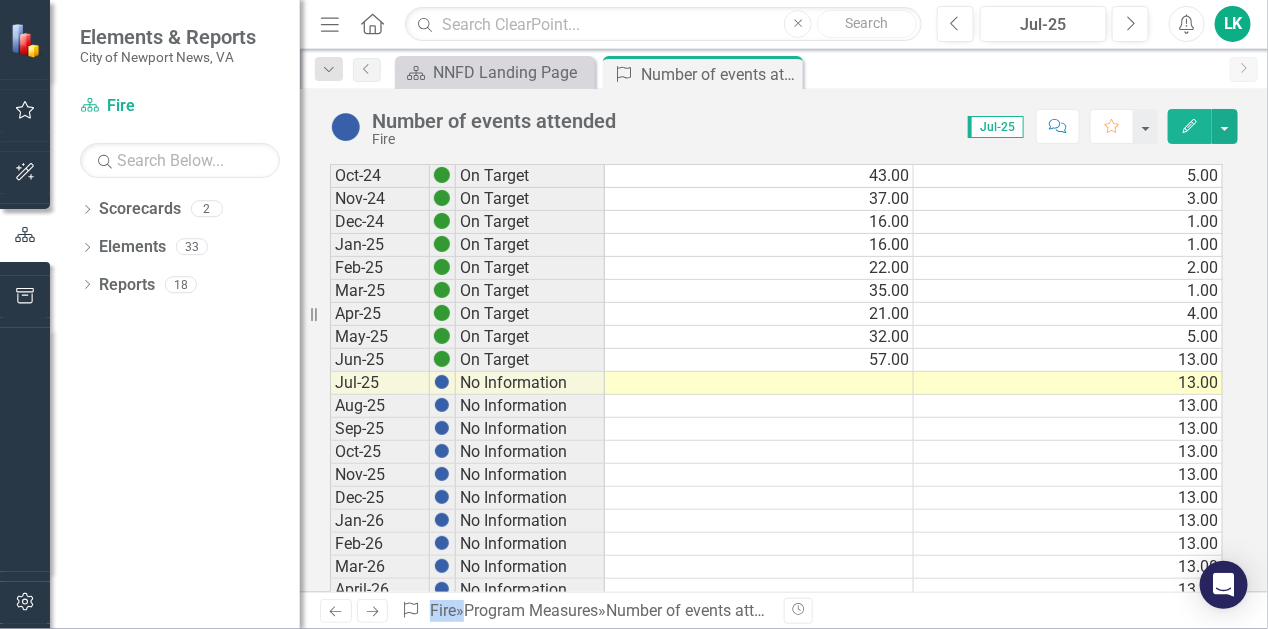 click at bounding box center [759, 383] 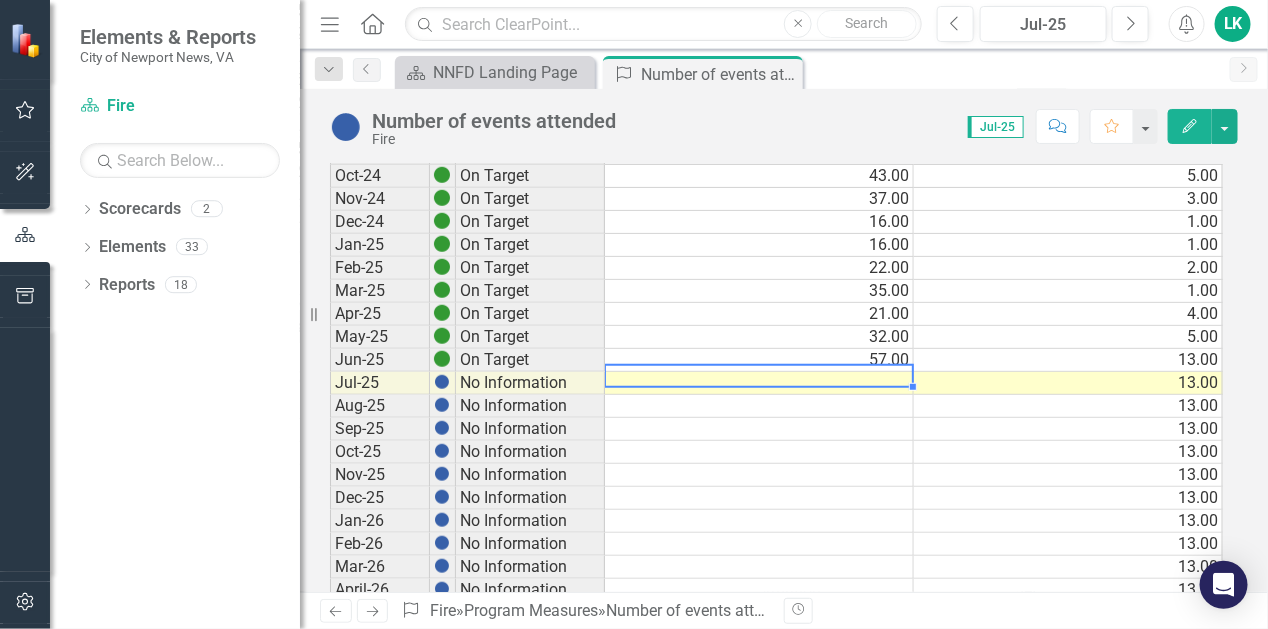 click at bounding box center (759, 383) 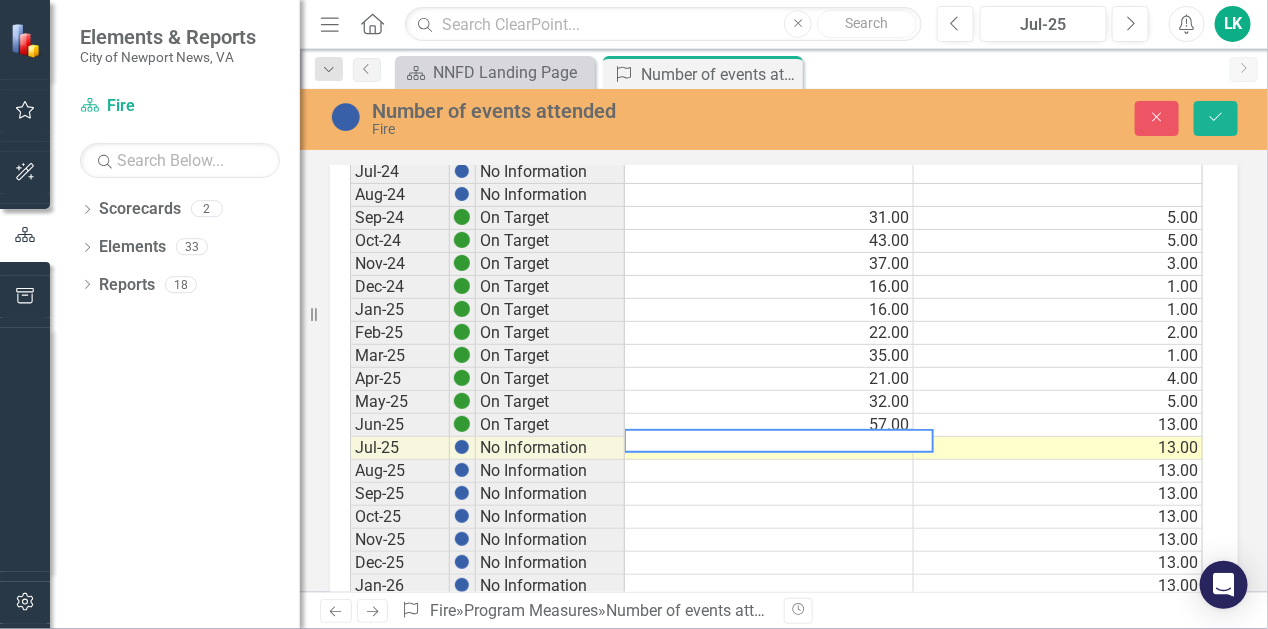 click at bounding box center (779, 441) 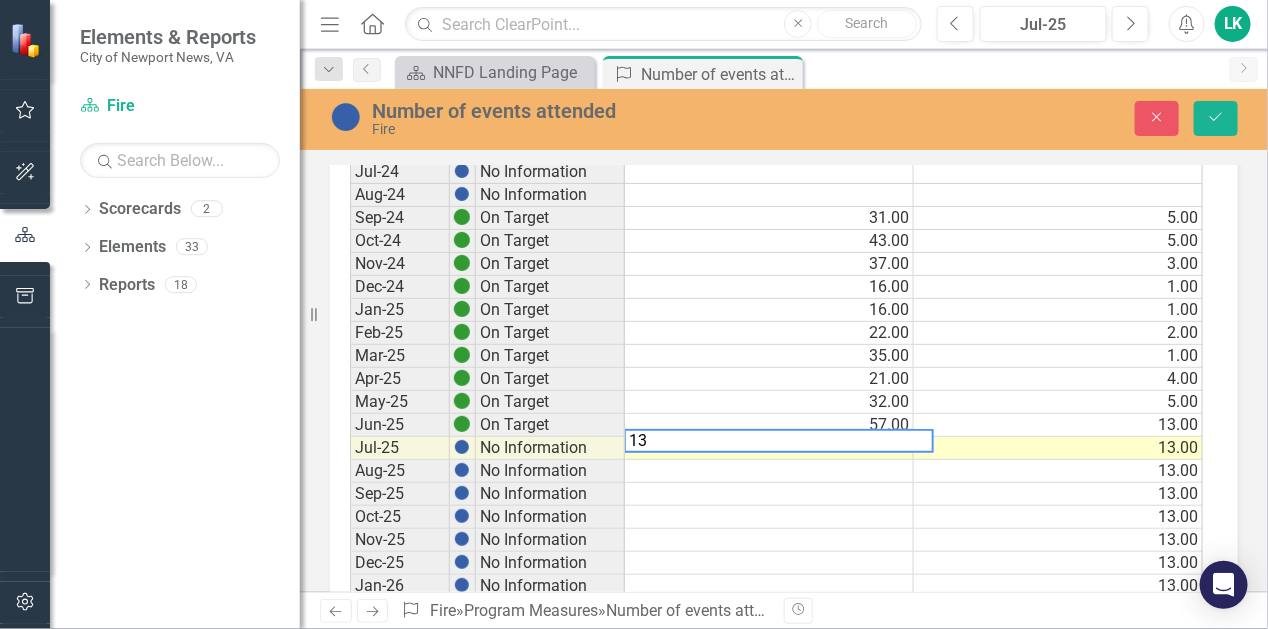 click on "13" at bounding box center [779, 441] 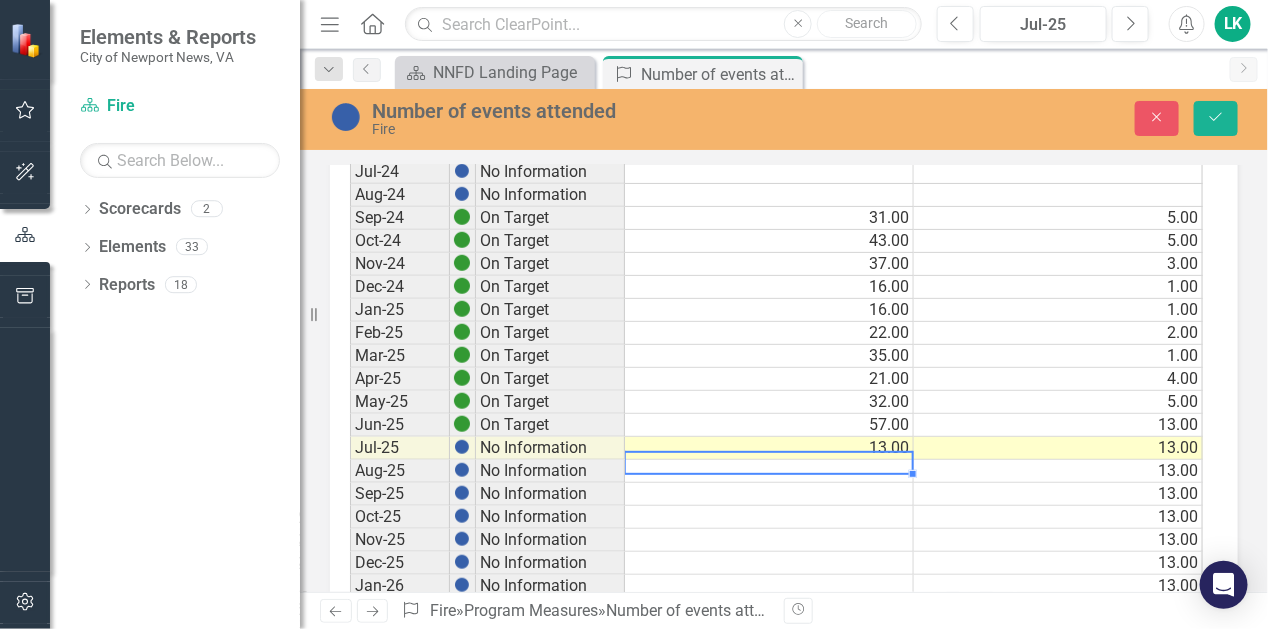 click on "13.00" at bounding box center (769, 448) 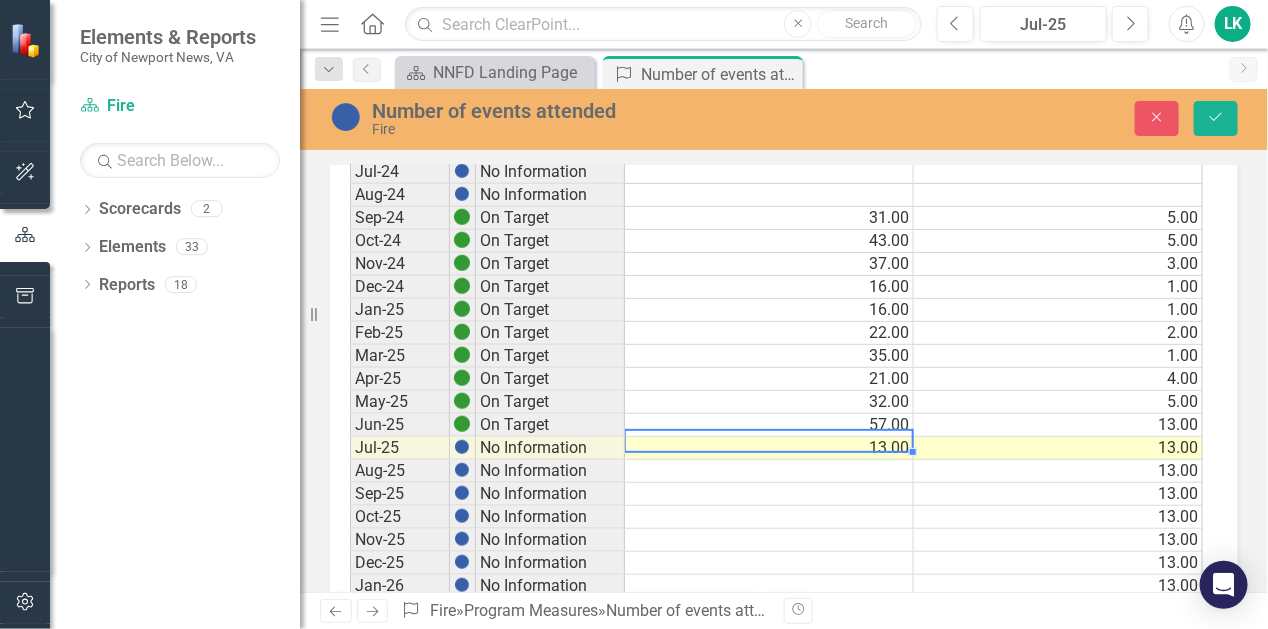 click on "13.00" at bounding box center [769, 448] 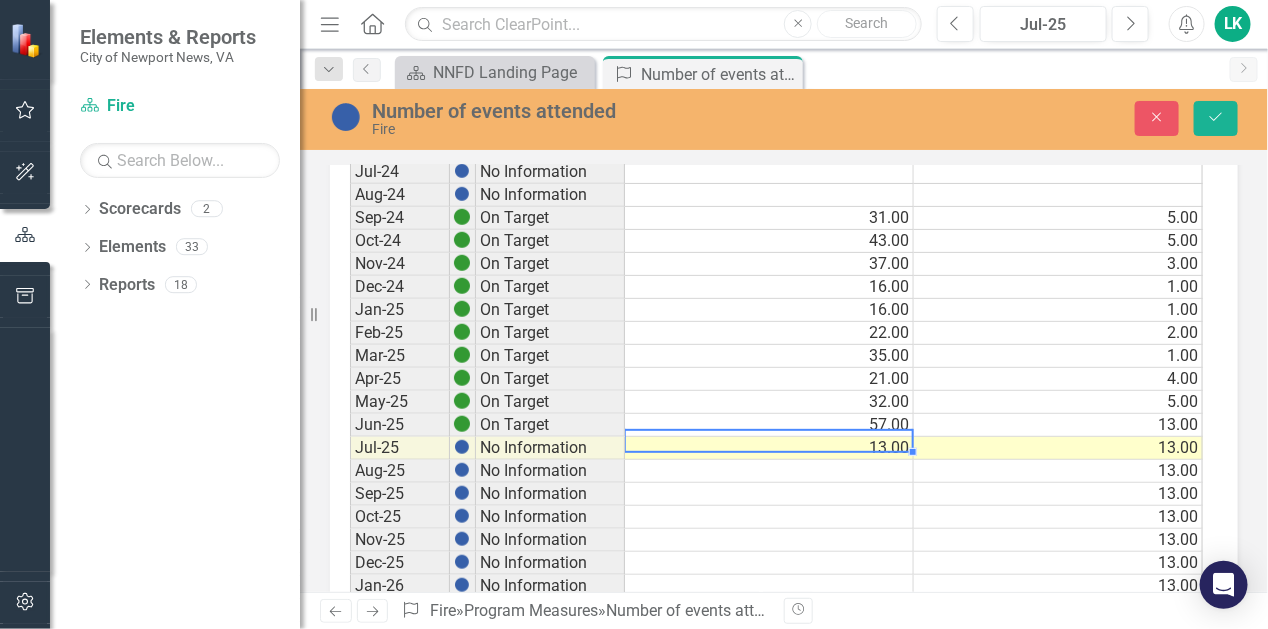 click on "13.00" at bounding box center (769, 448) 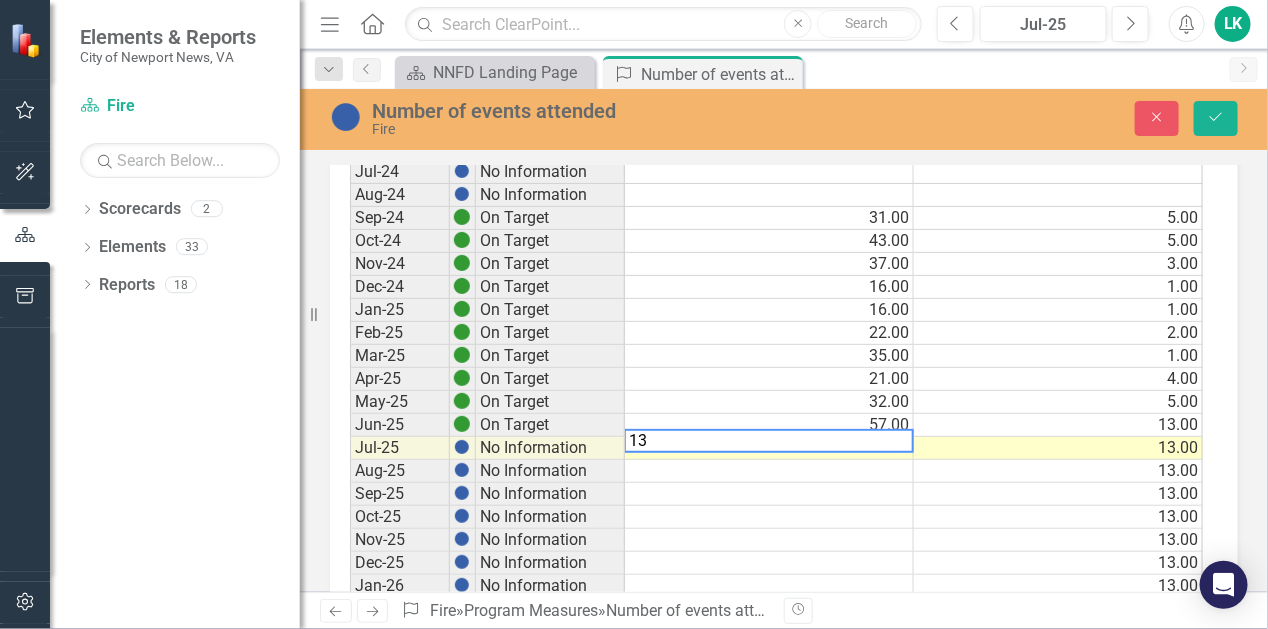 drag, startPoint x: 751, startPoint y: 439, endPoint x: 439, endPoint y: 453, distance: 312.31393 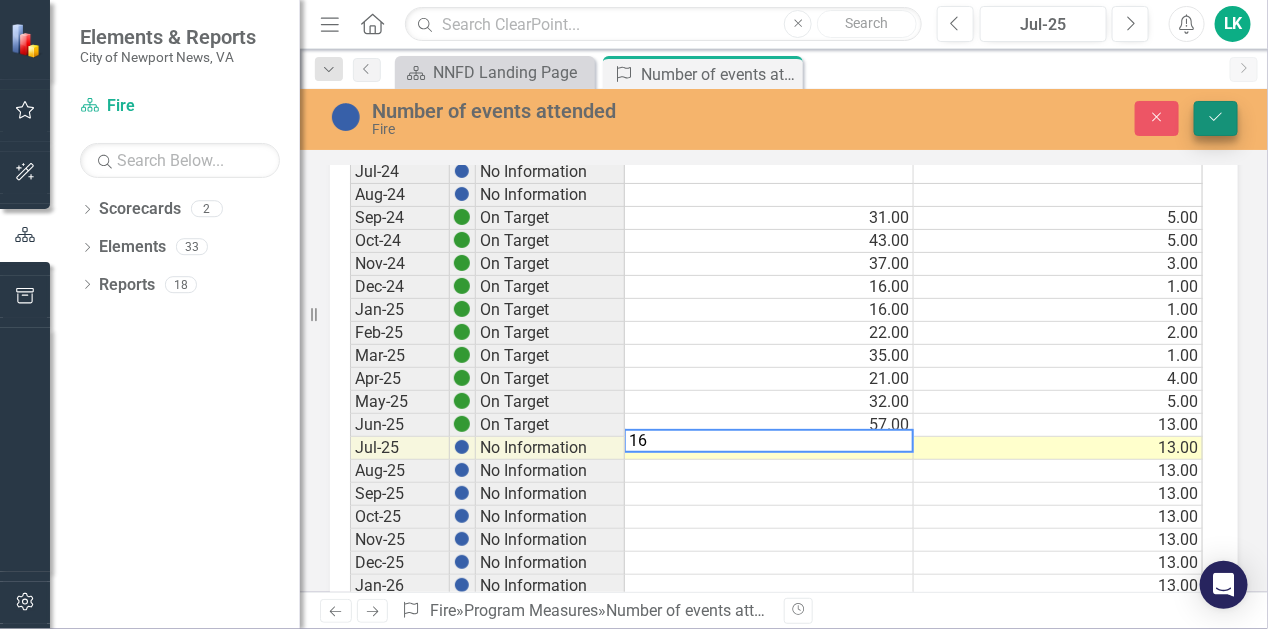 type on "16" 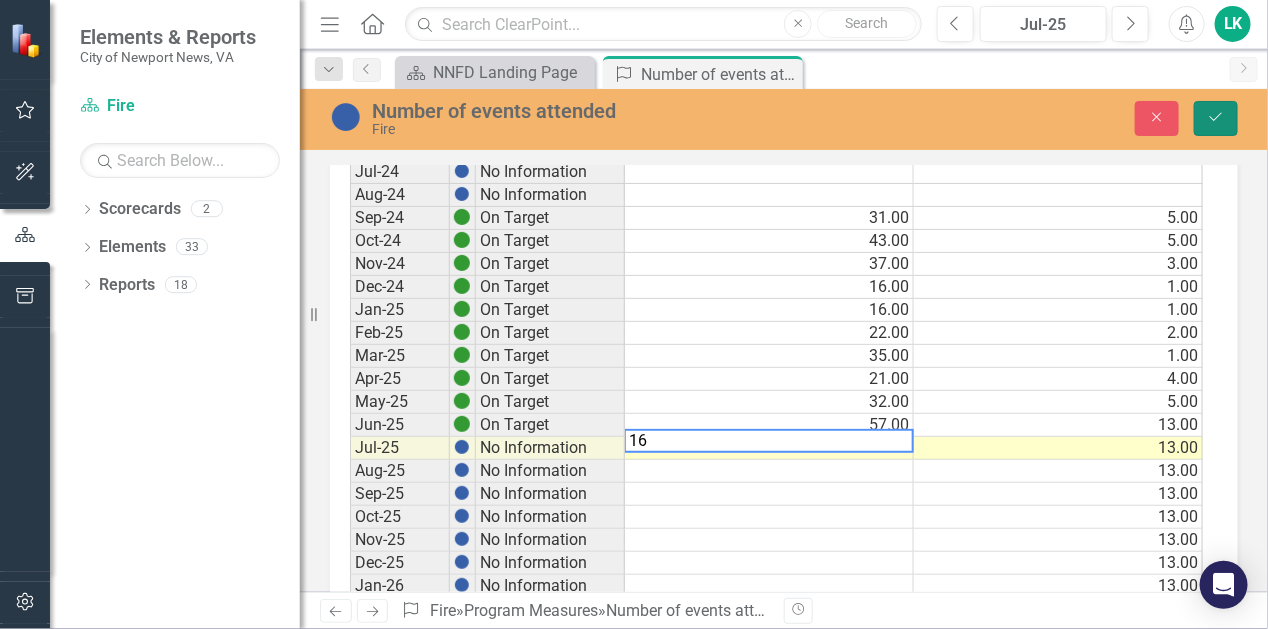 click on "Save" 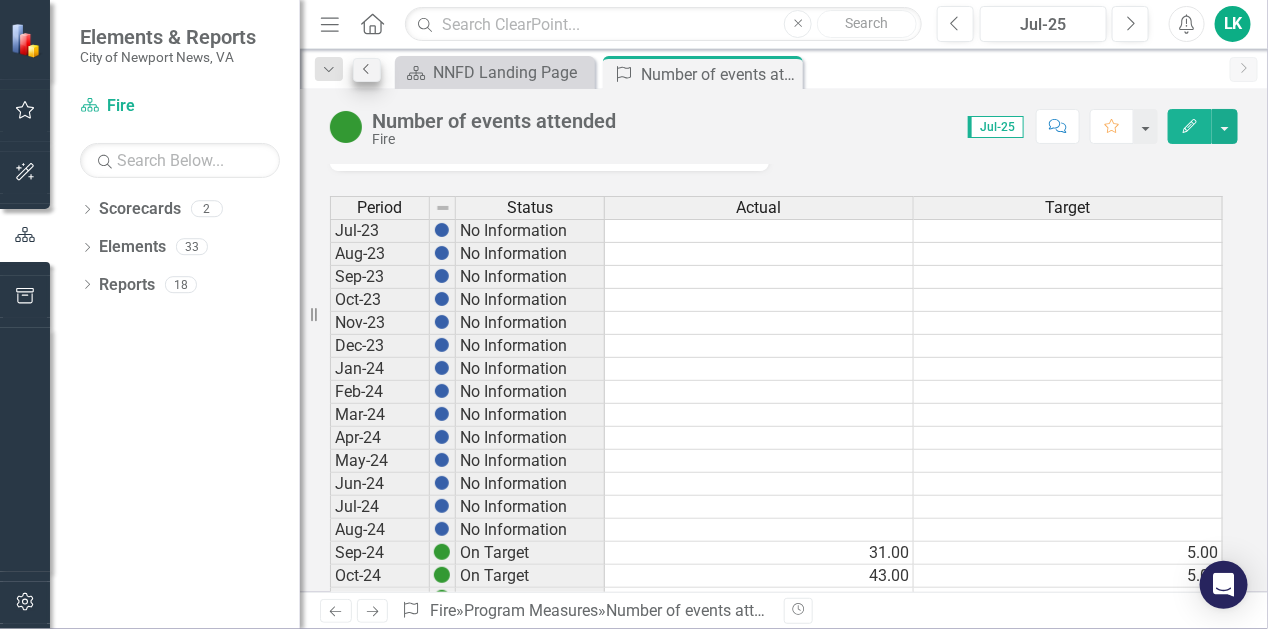 scroll, scrollTop: 0, scrollLeft: 0, axis: both 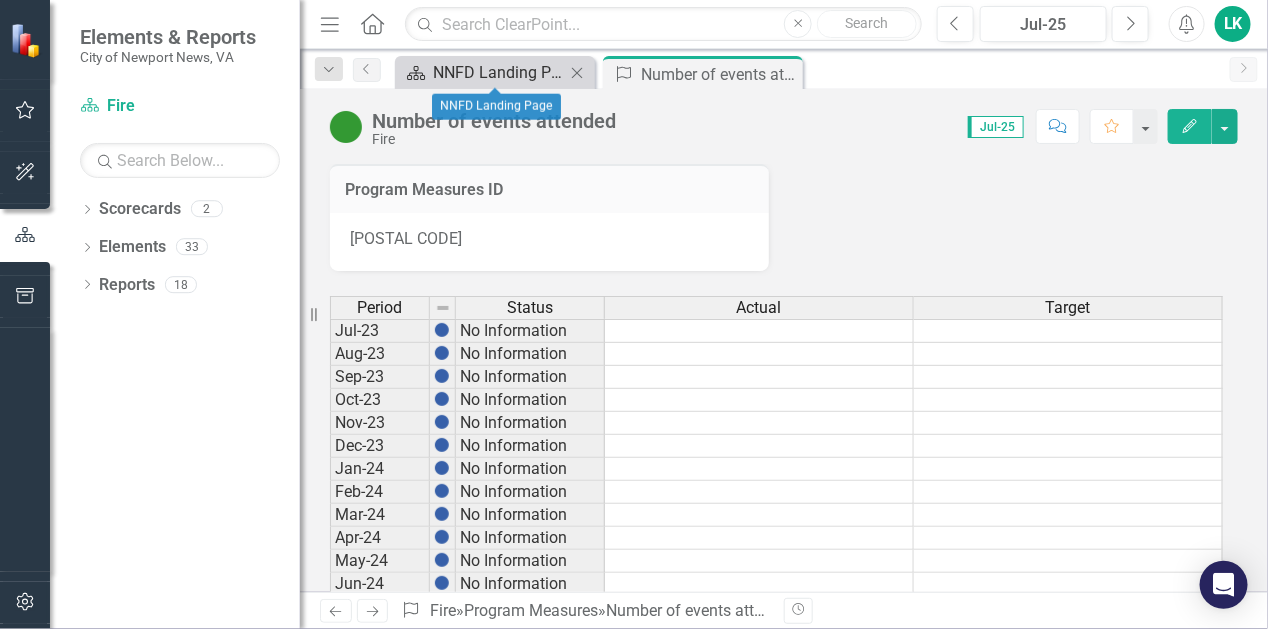 click on "Scorecard" 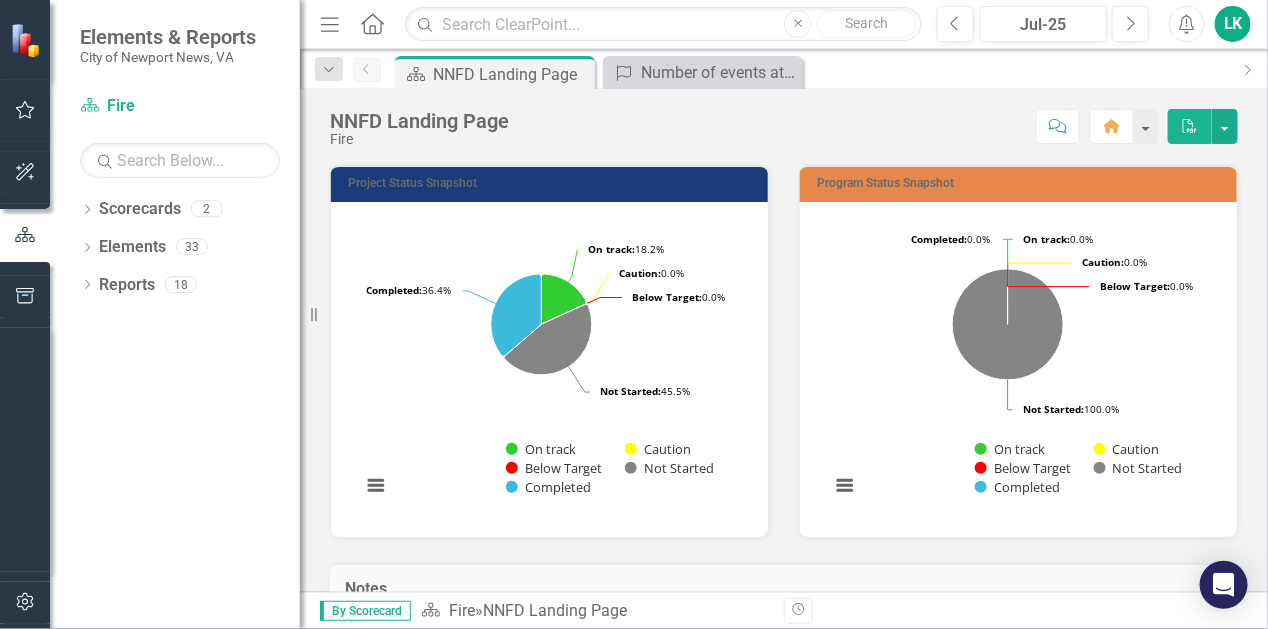 scroll, scrollTop: 400, scrollLeft: 0, axis: vertical 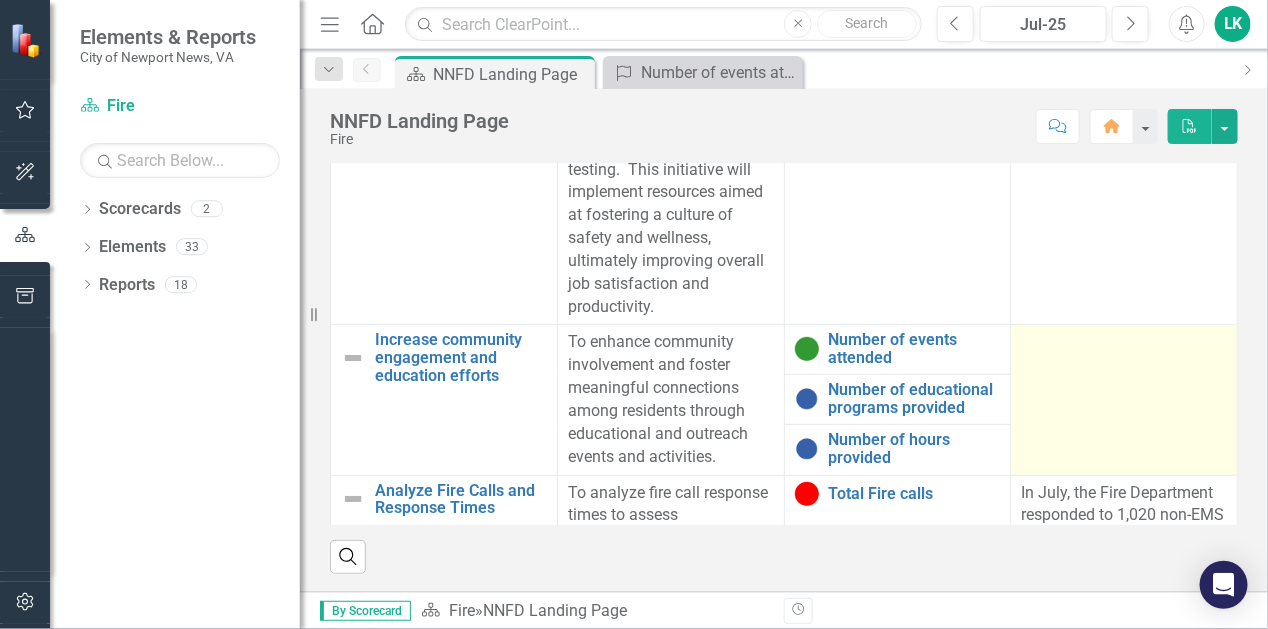 click at bounding box center [1124, 400] 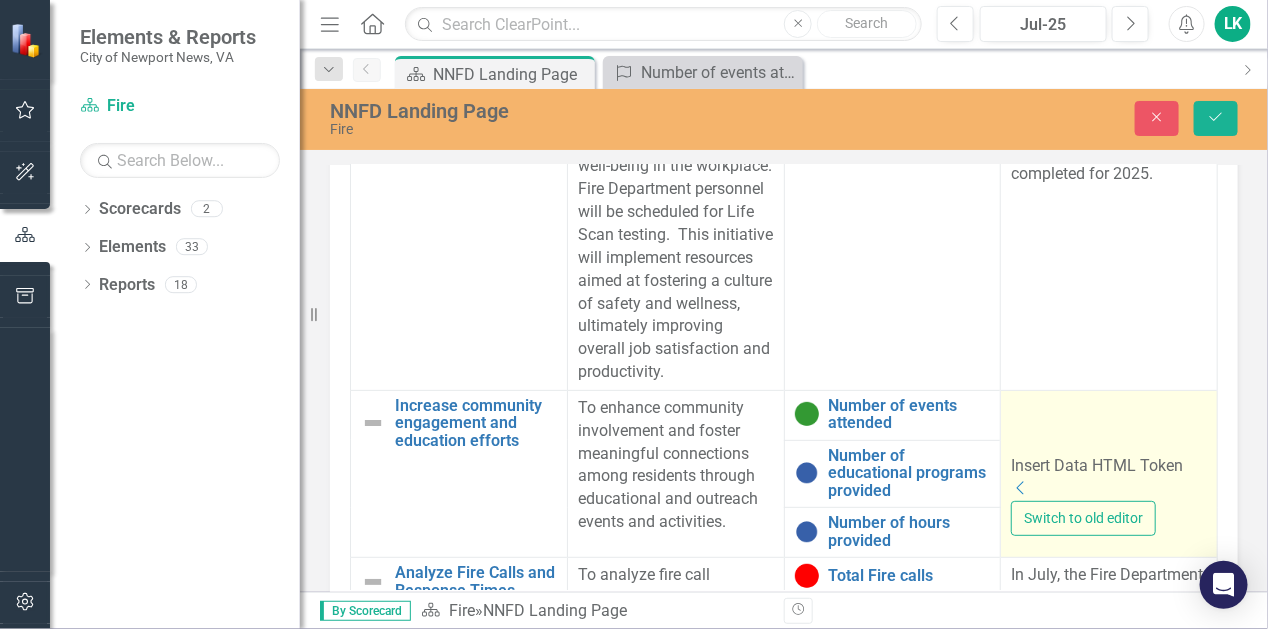 click on "Insert Data HTML Token Dropdown" at bounding box center (1109, 449) 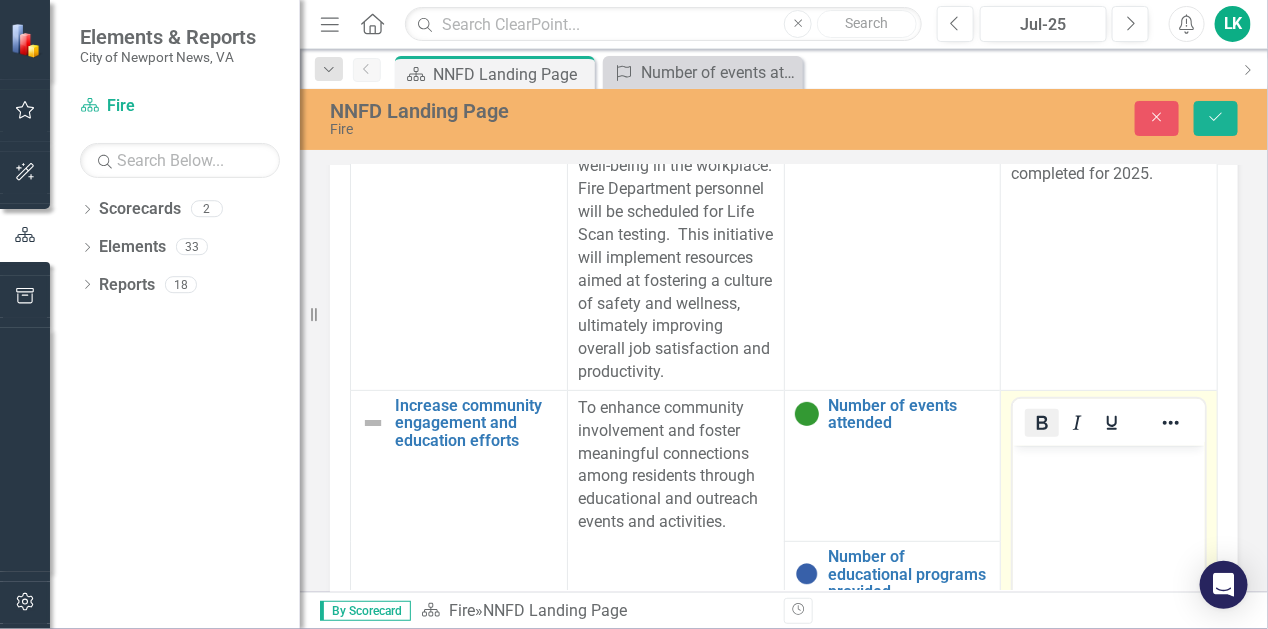 scroll, scrollTop: 0, scrollLeft: 0, axis: both 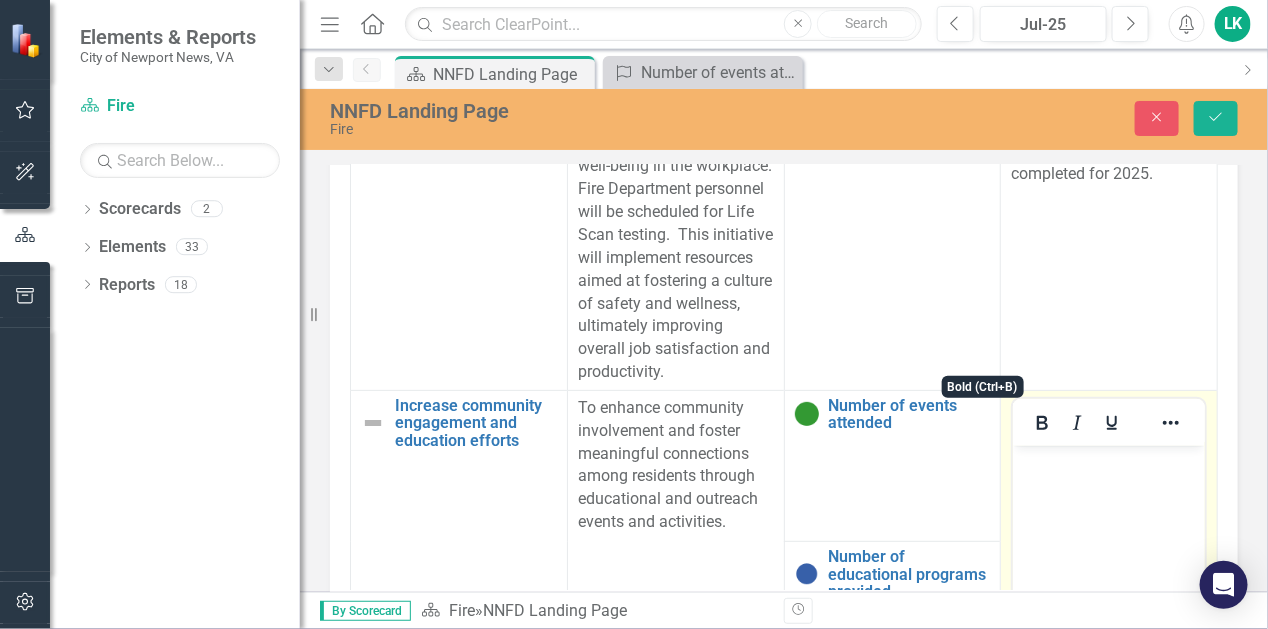 click at bounding box center (1108, 595) 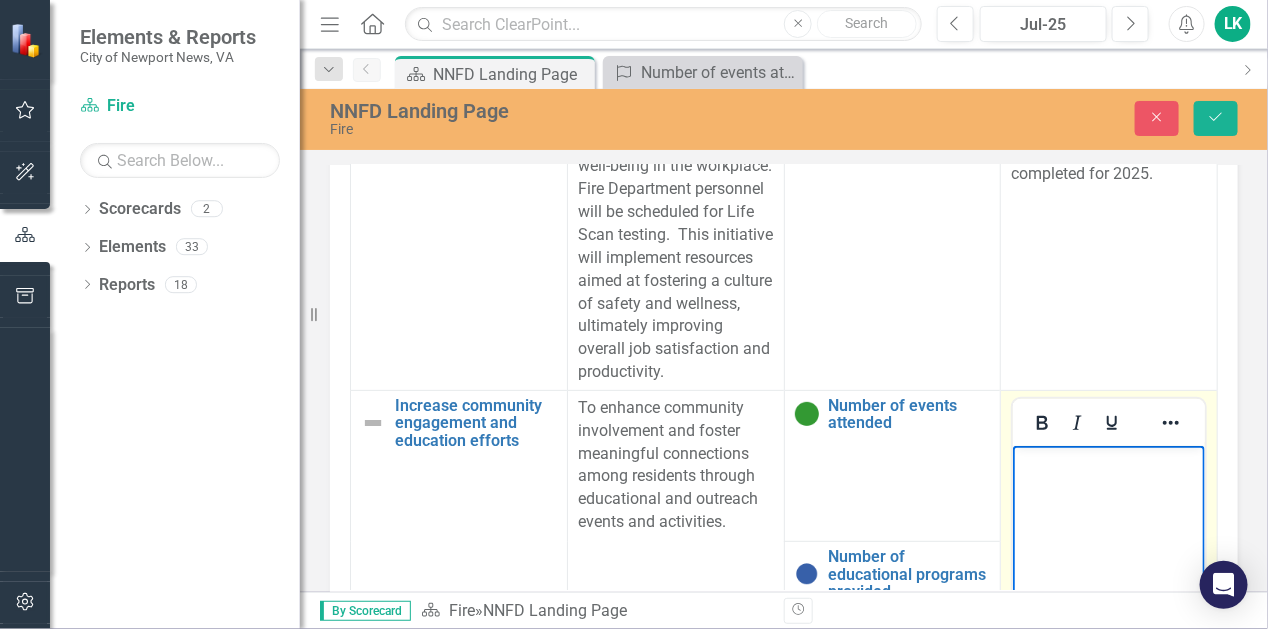 type 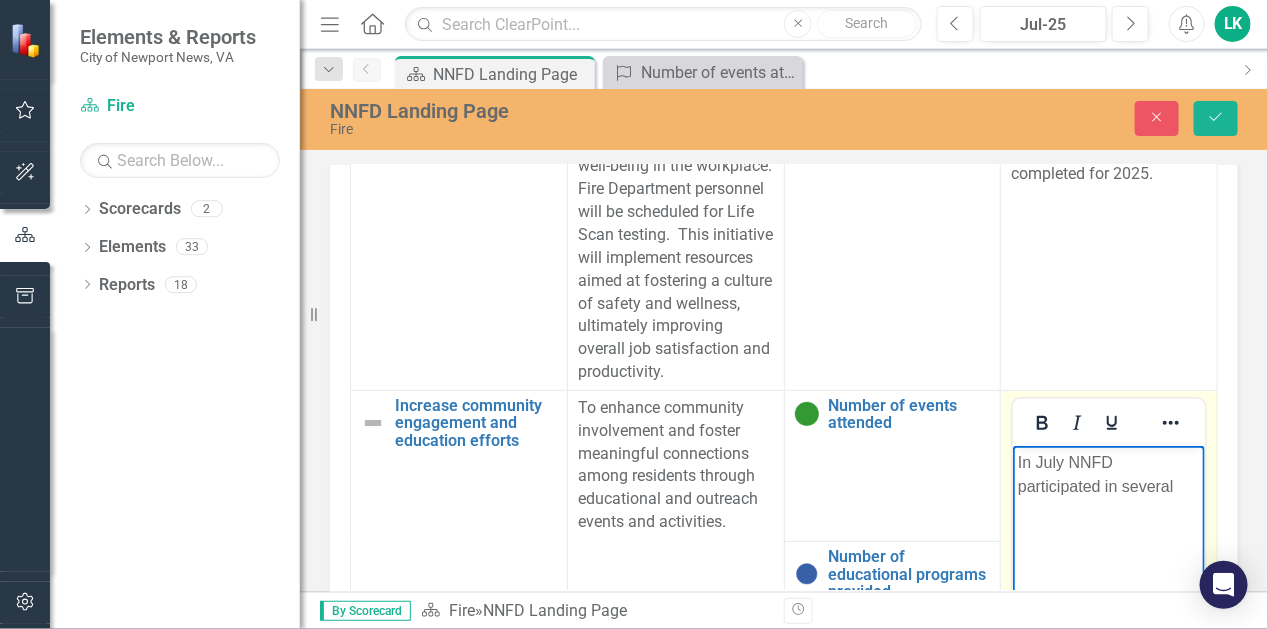 scroll, scrollTop: 100, scrollLeft: 29, axis: both 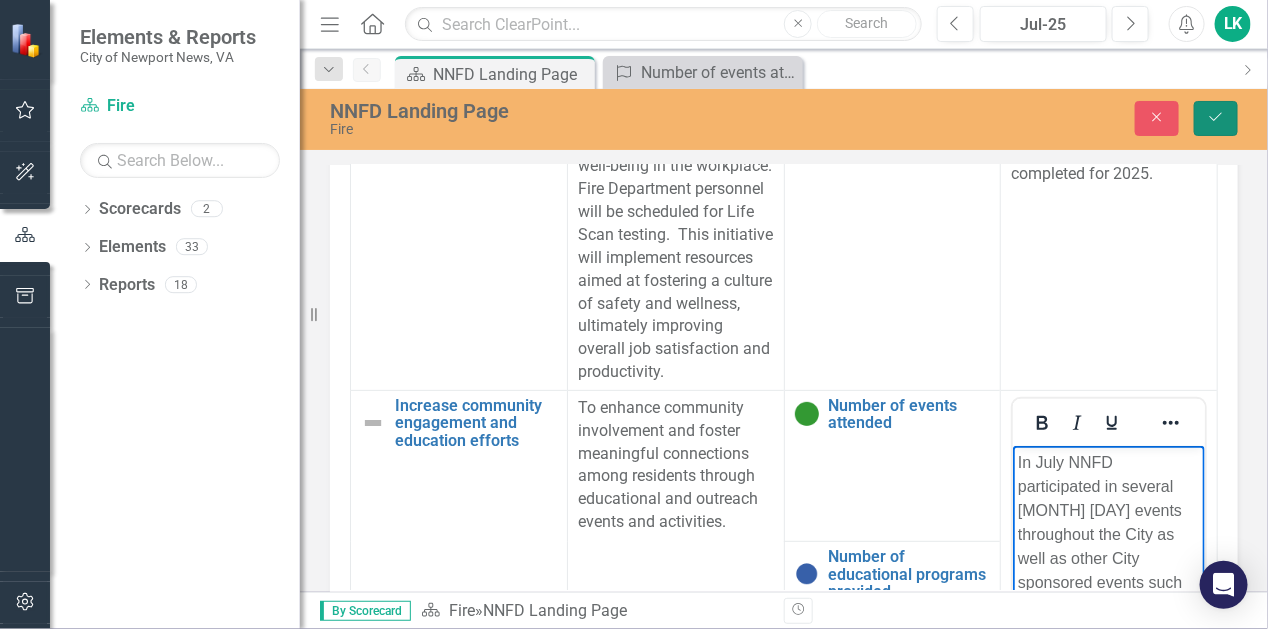 click on "Save" at bounding box center [1216, 118] 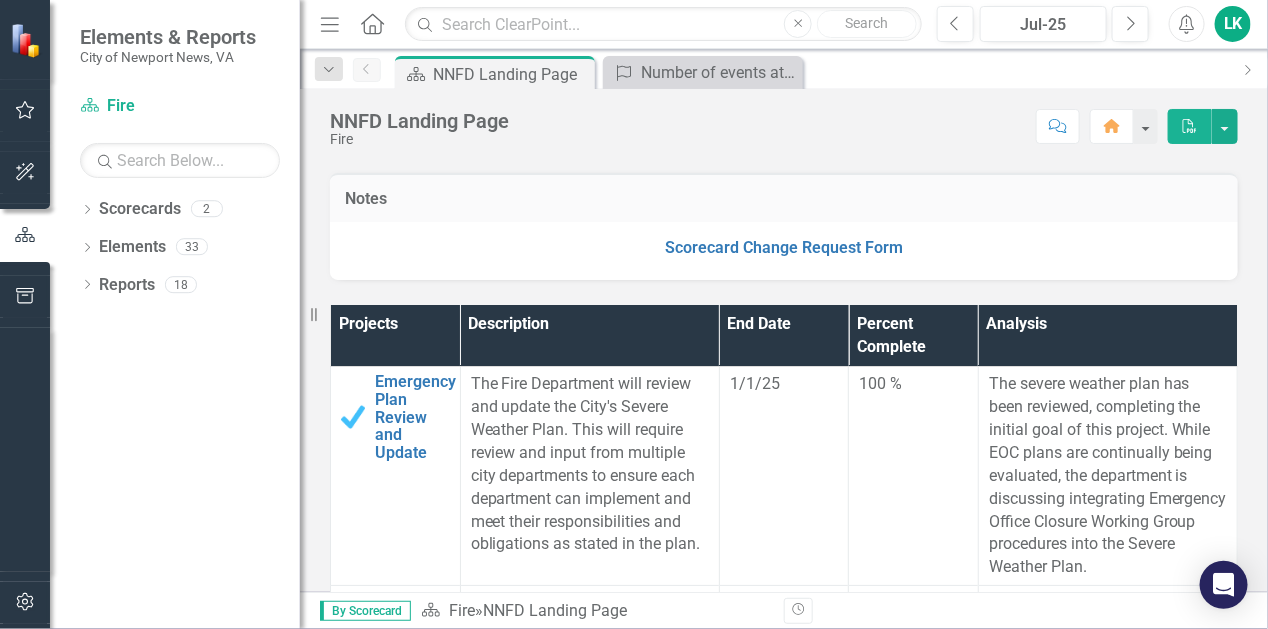 scroll, scrollTop: 400, scrollLeft: 0, axis: vertical 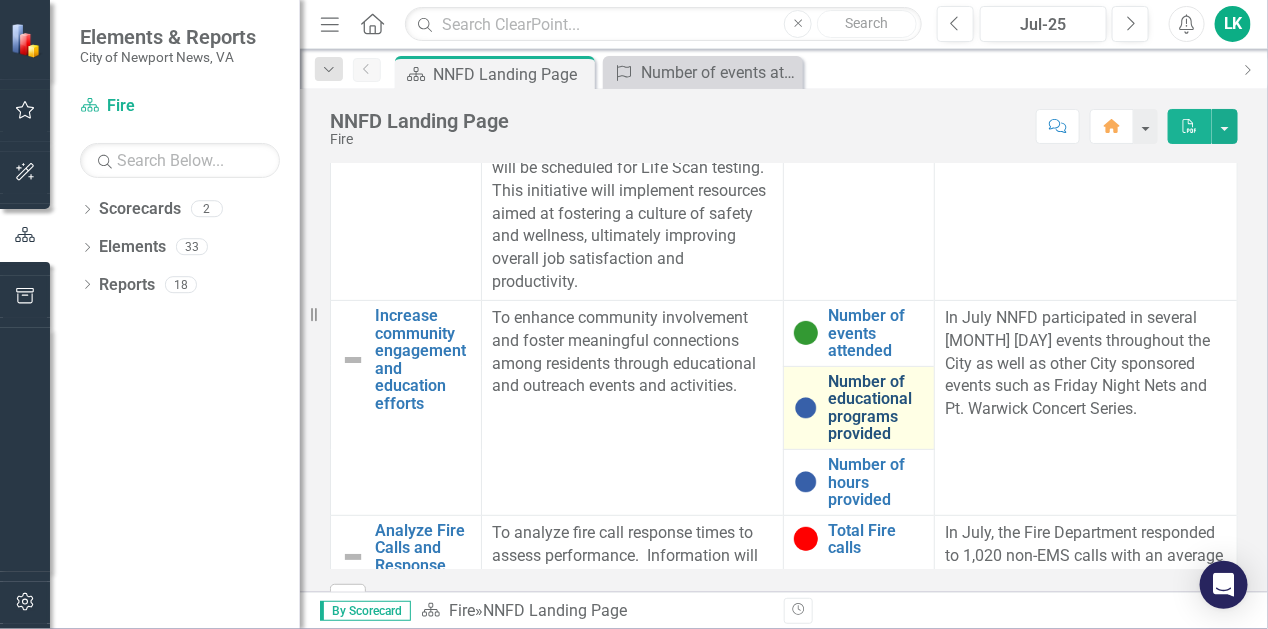 click on "Number of educational programs provided" at bounding box center (876, 408) 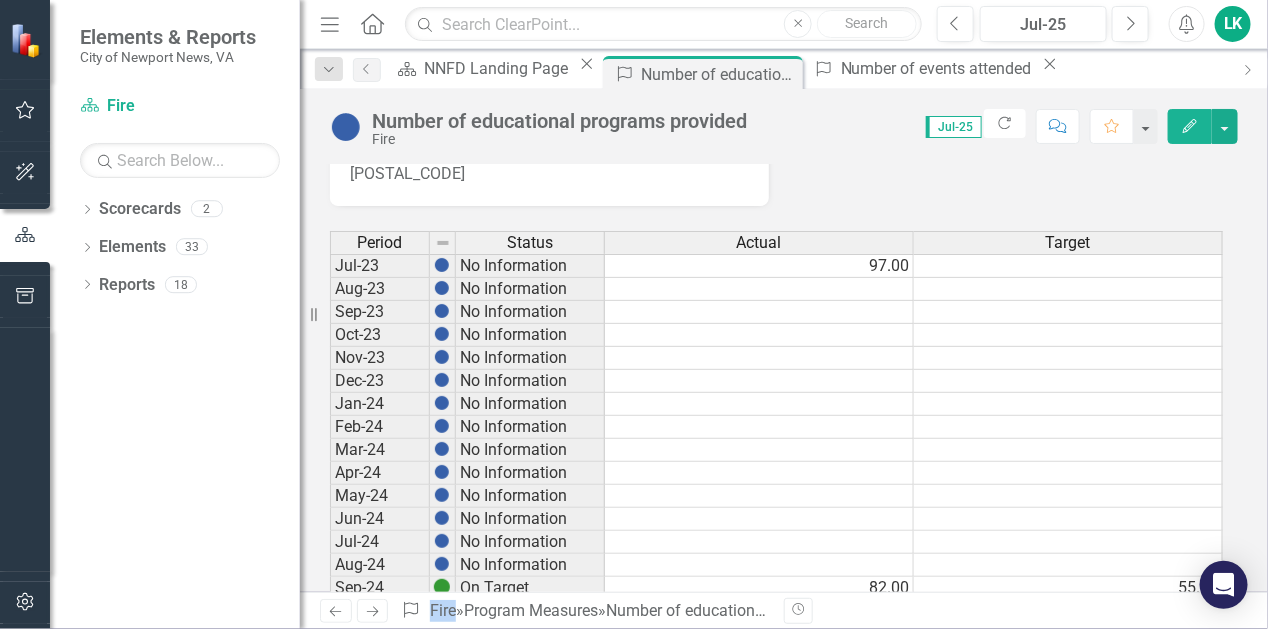 scroll, scrollTop: 400, scrollLeft: 0, axis: vertical 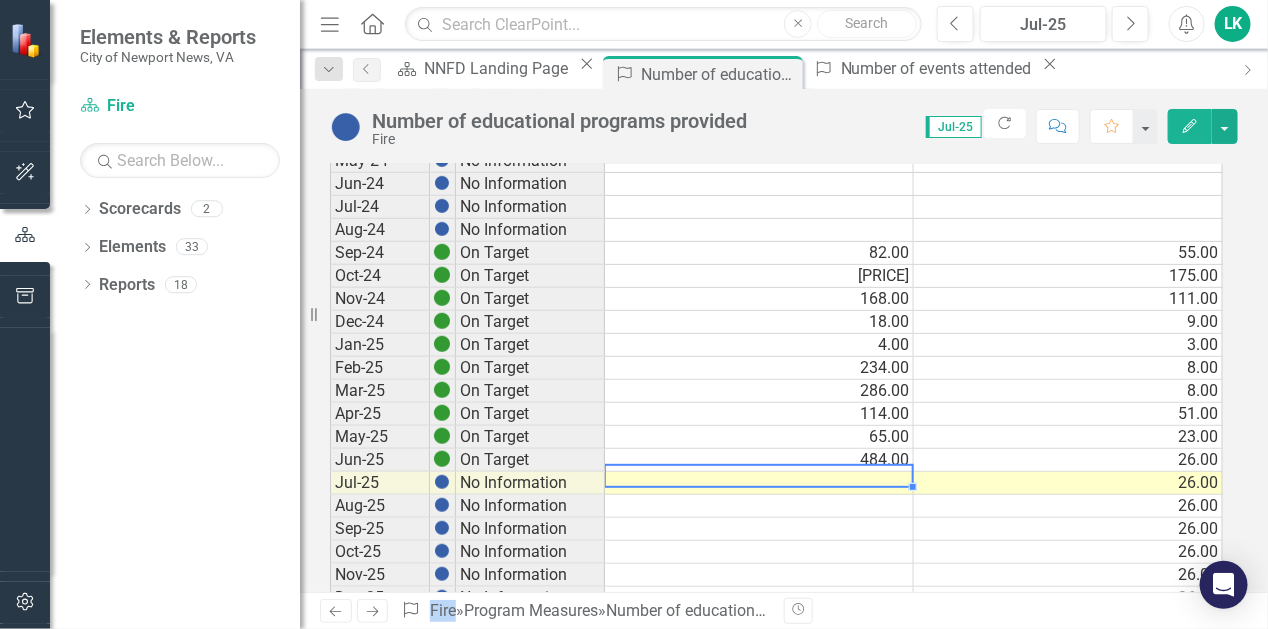 click at bounding box center [759, 483] 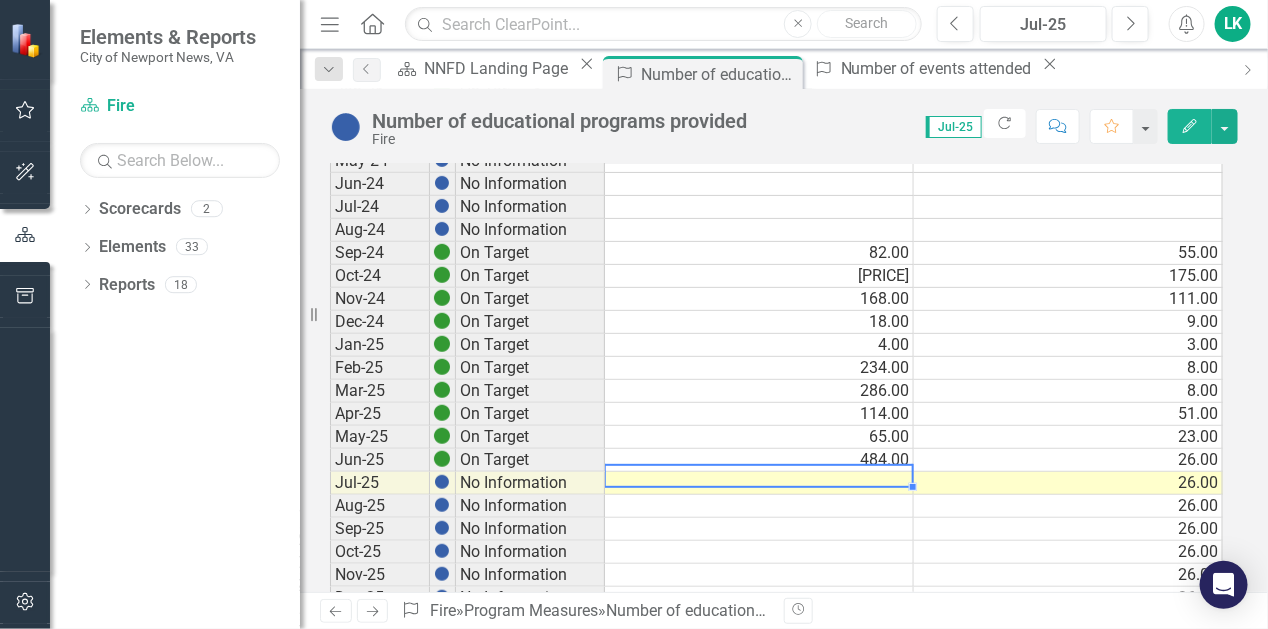 click at bounding box center [759, 483] 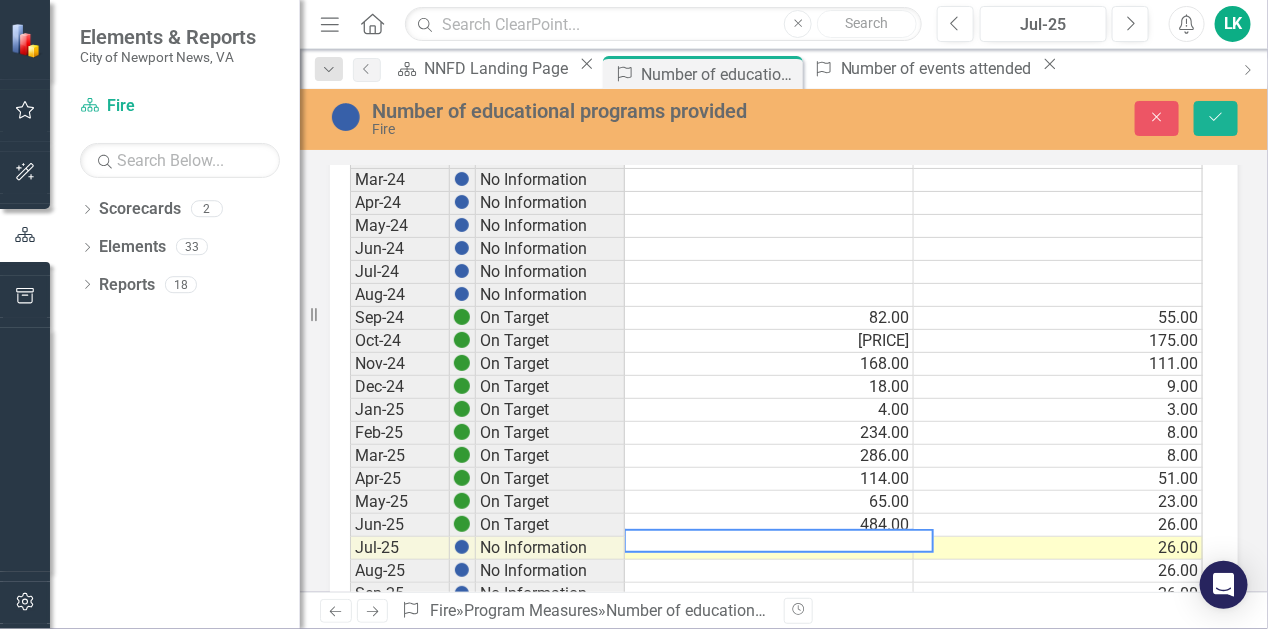 click at bounding box center [779, 541] 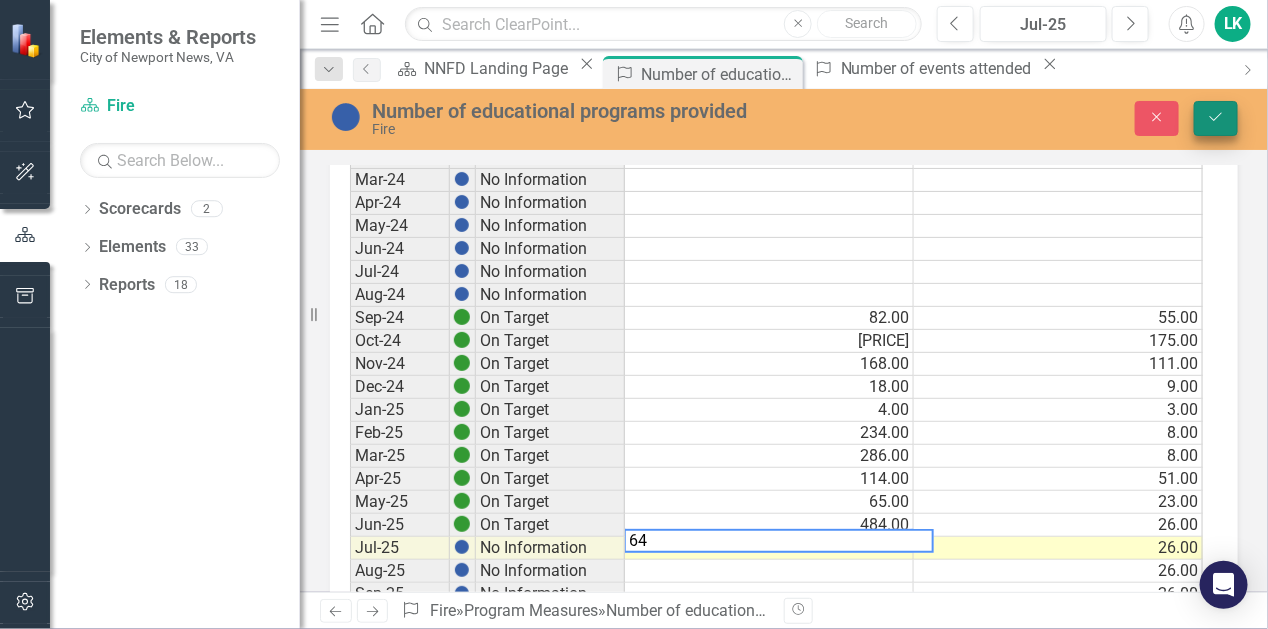 type on "64" 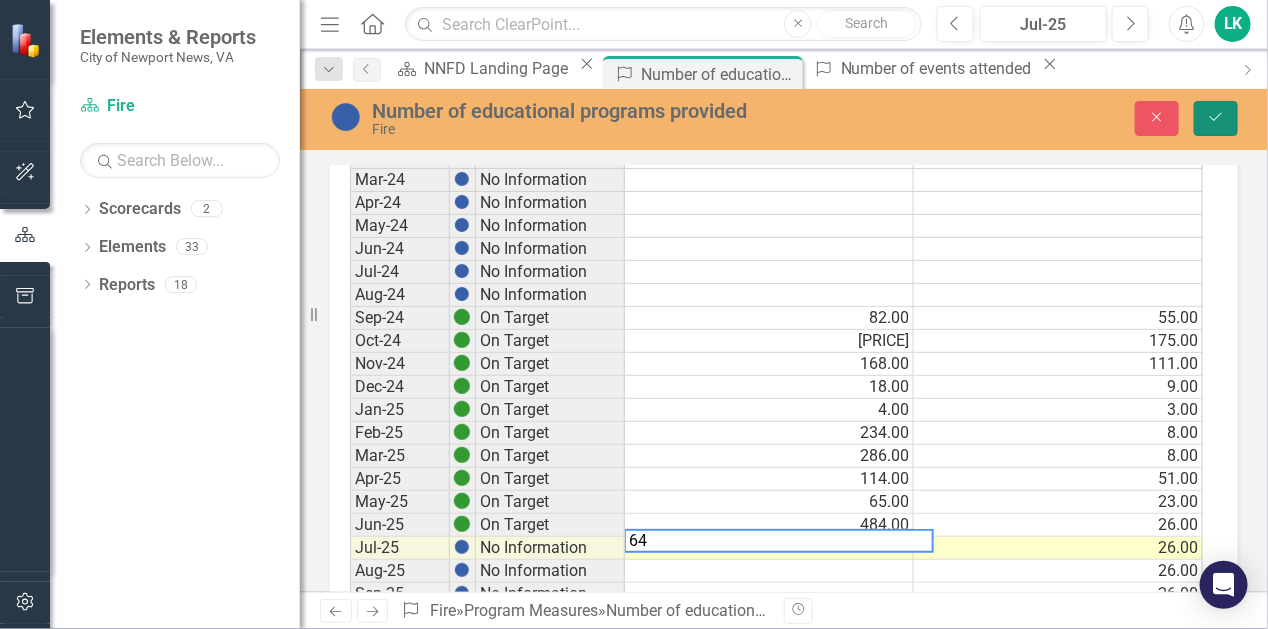click on "Save" 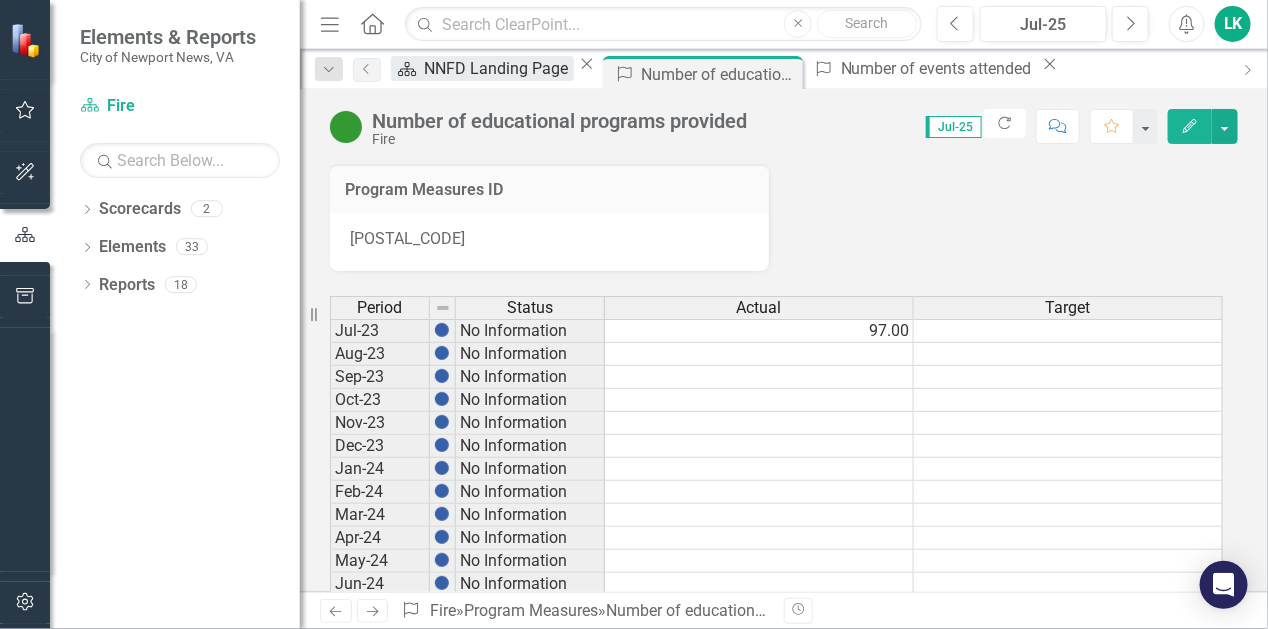 click on "NNFD Landing Page" at bounding box center [499, 68] 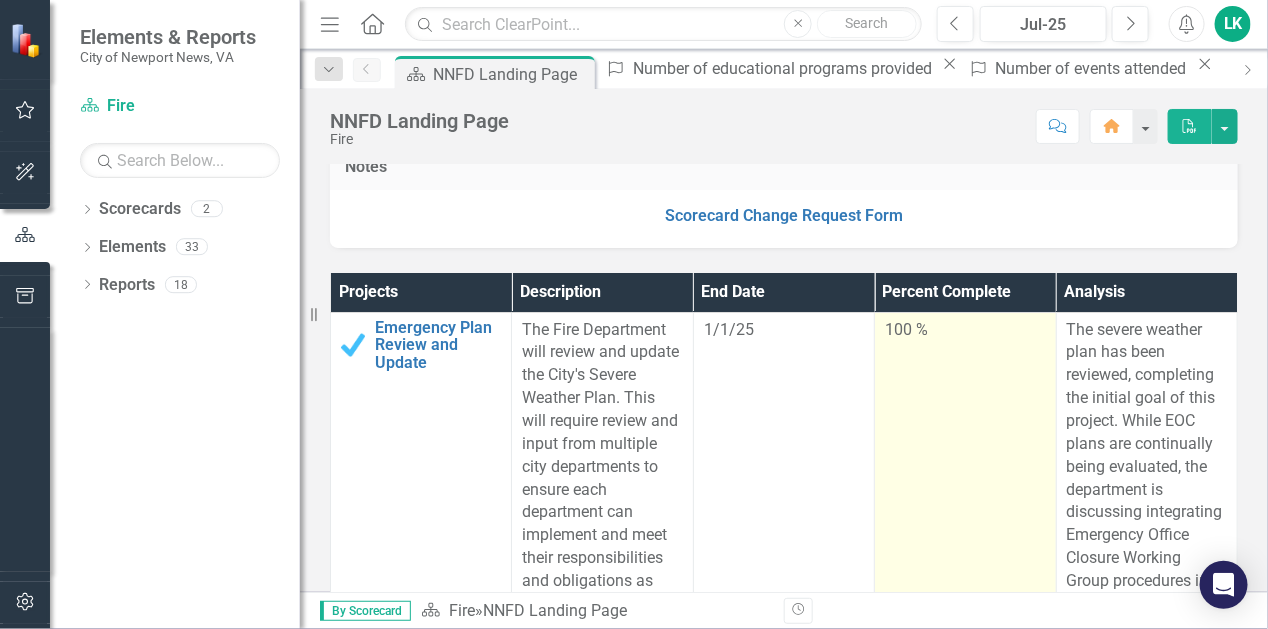 scroll, scrollTop: 500, scrollLeft: 0, axis: vertical 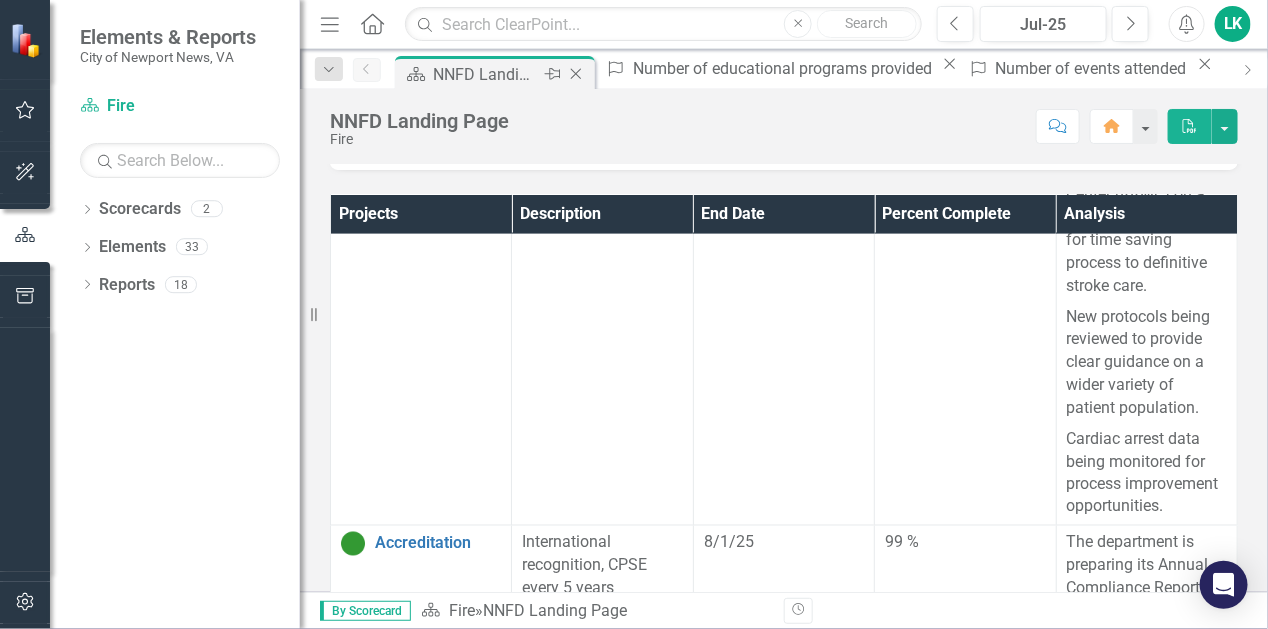 click on "NNFD Landing Page" at bounding box center [486, 74] 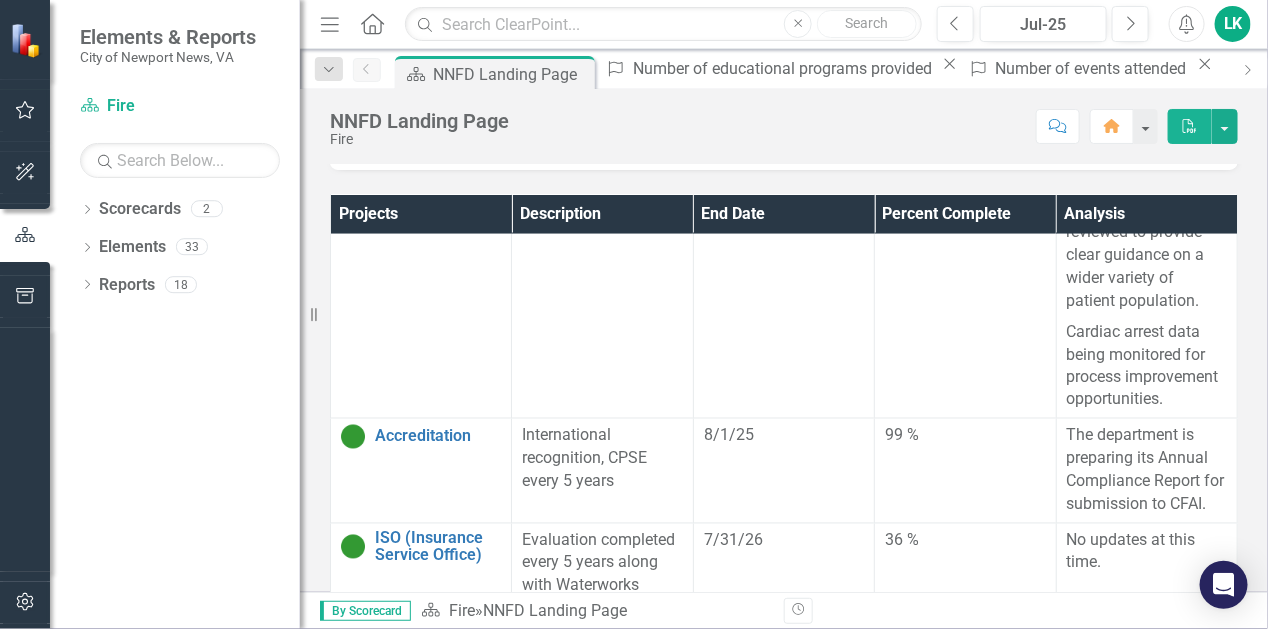 scroll, scrollTop: 1197, scrollLeft: 0, axis: vertical 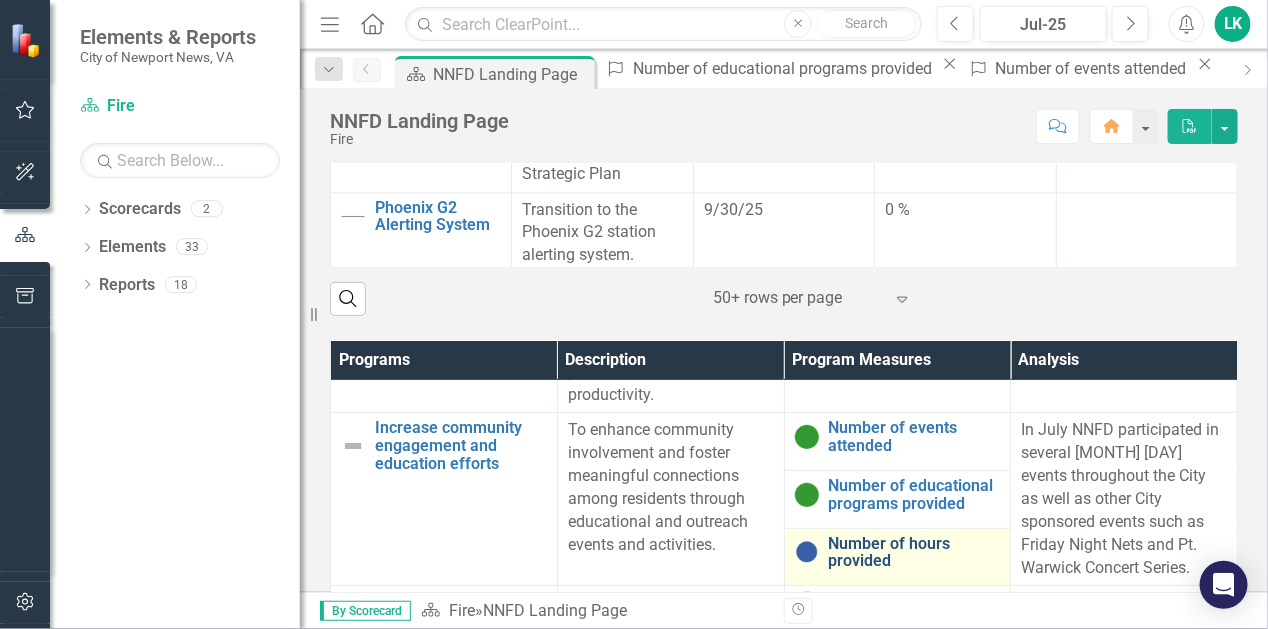 click on "Number of hours provided" at bounding box center (915, 552) 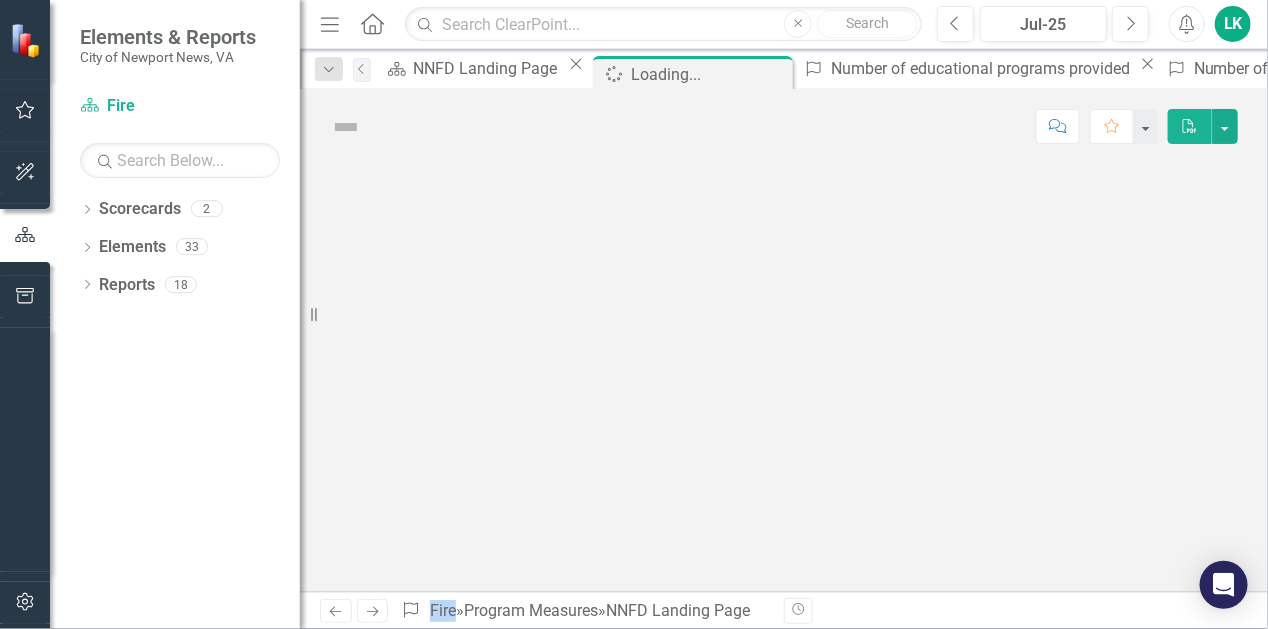 click at bounding box center [784, 378] 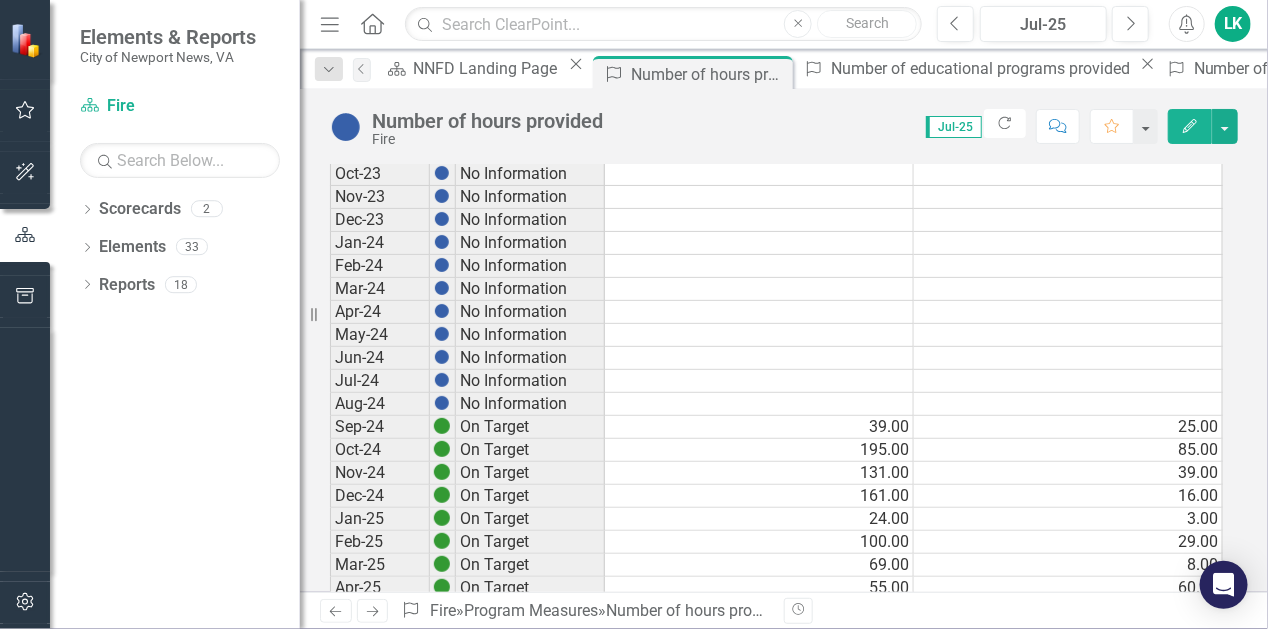 scroll, scrollTop: 400, scrollLeft: 0, axis: vertical 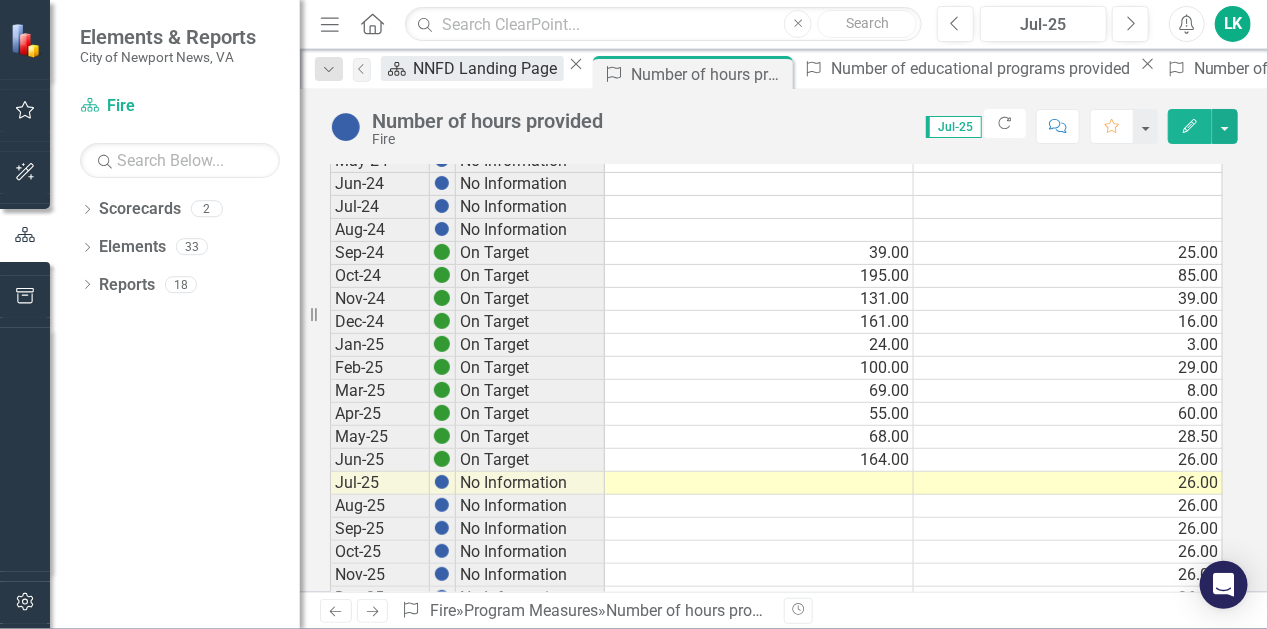 click on "NNFD Landing Page" at bounding box center (489, 68) 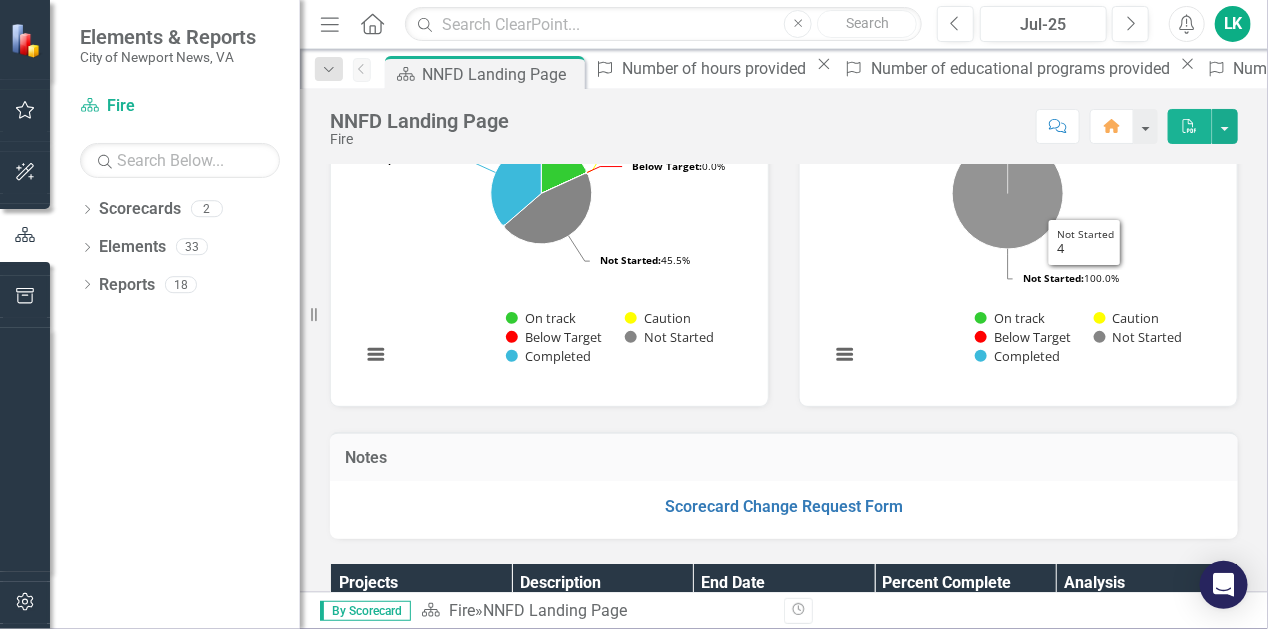 scroll, scrollTop: 400, scrollLeft: 0, axis: vertical 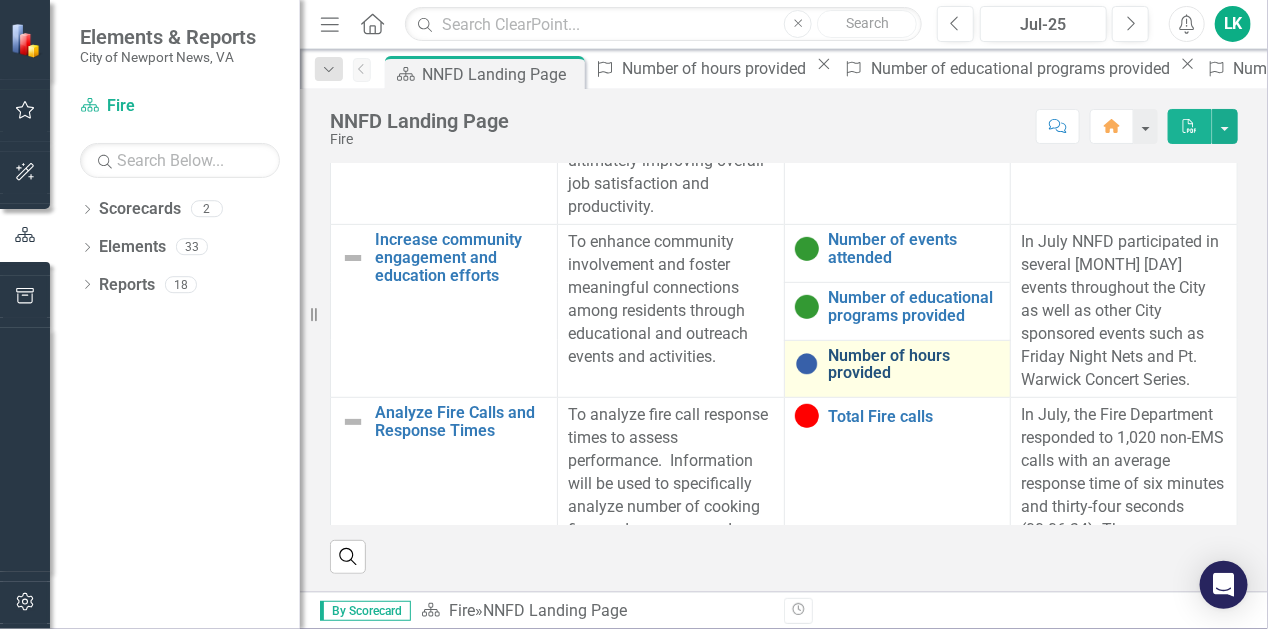 click on "Number of hours provided" at bounding box center [915, 364] 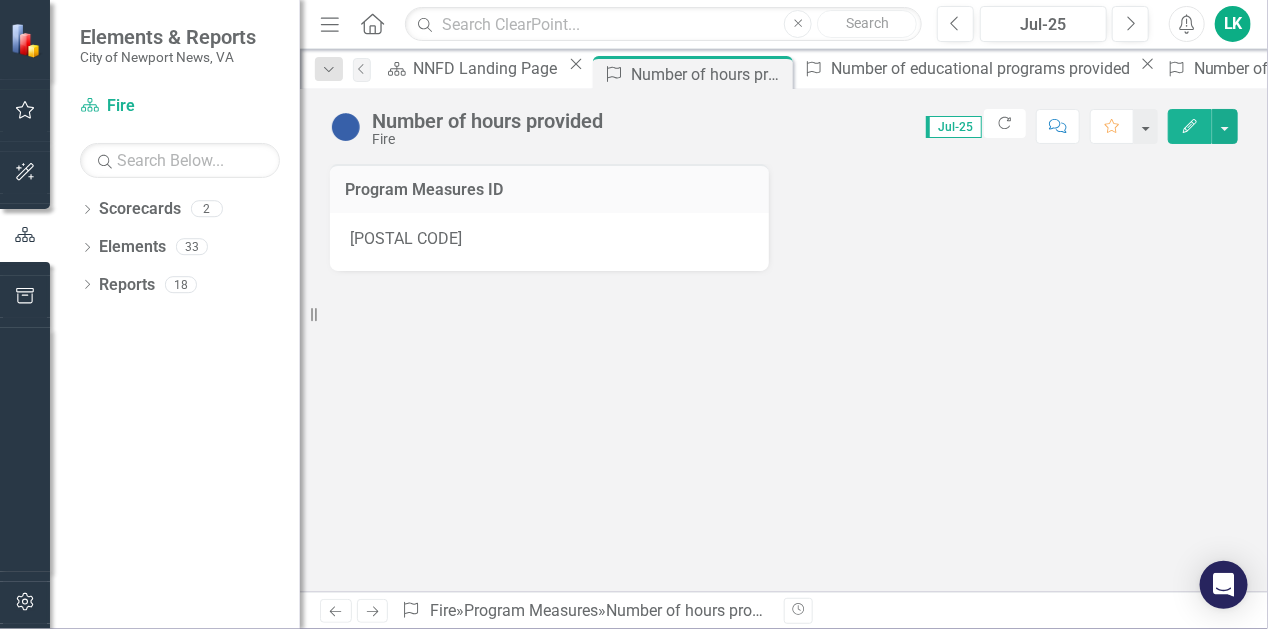 click at bounding box center (784, 396) 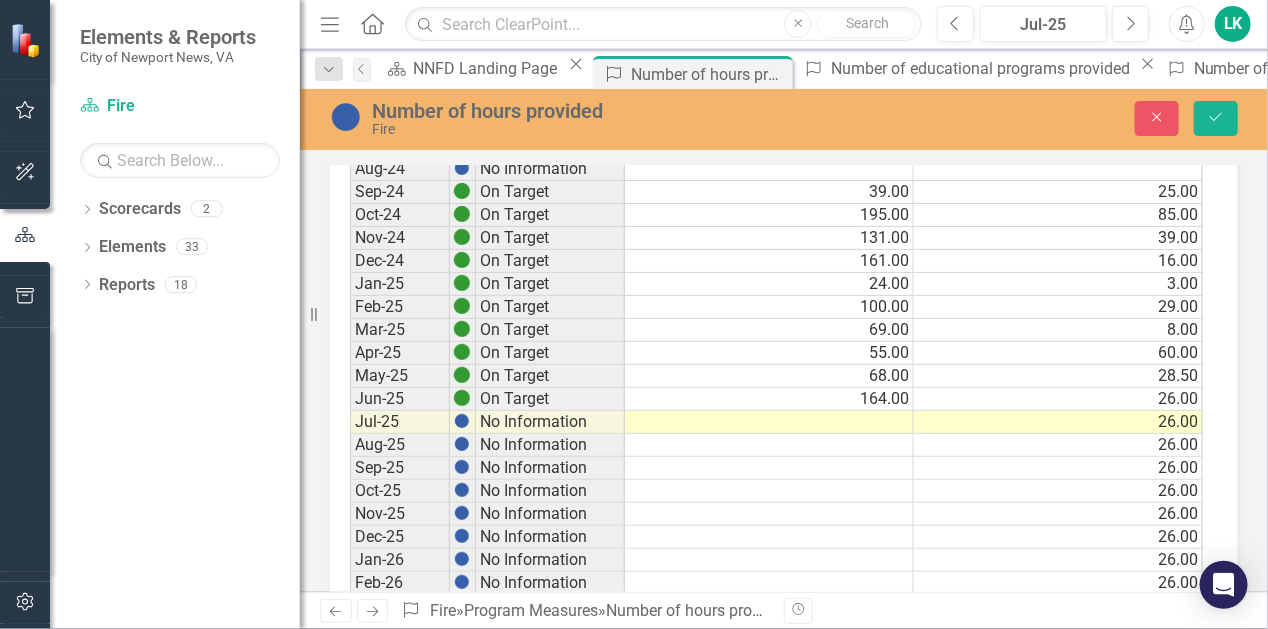scroll, scrollTop: 500, scrollLeft: 0, axis: vertical 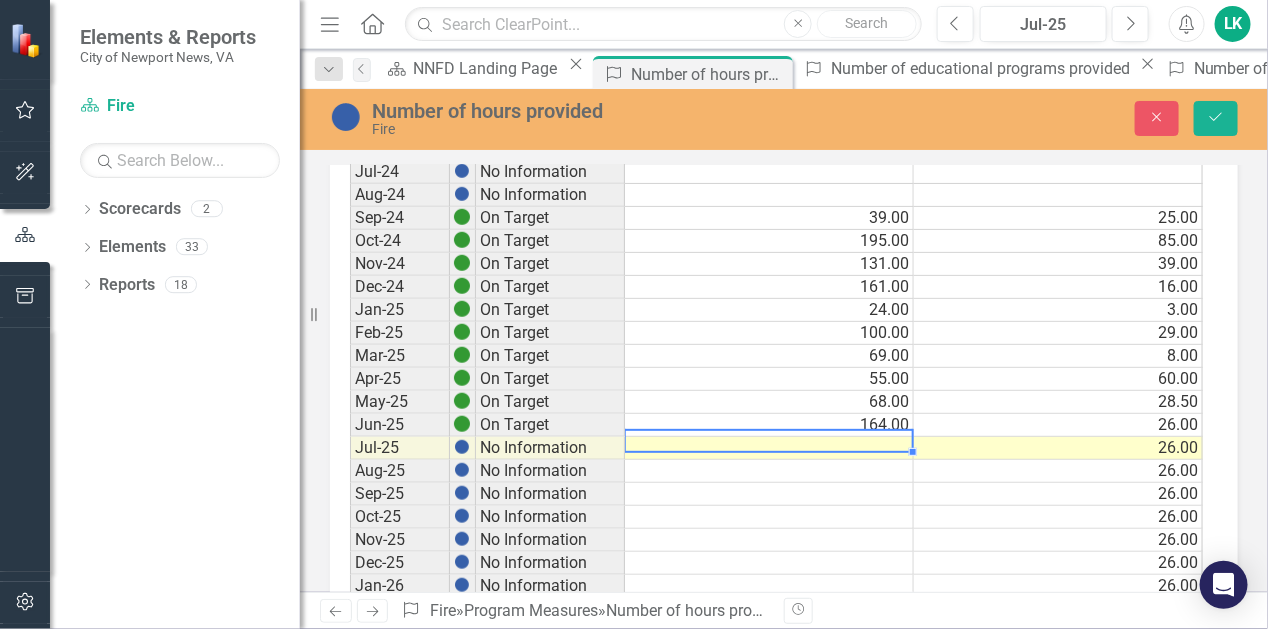 click at bounding box center (769, 448) 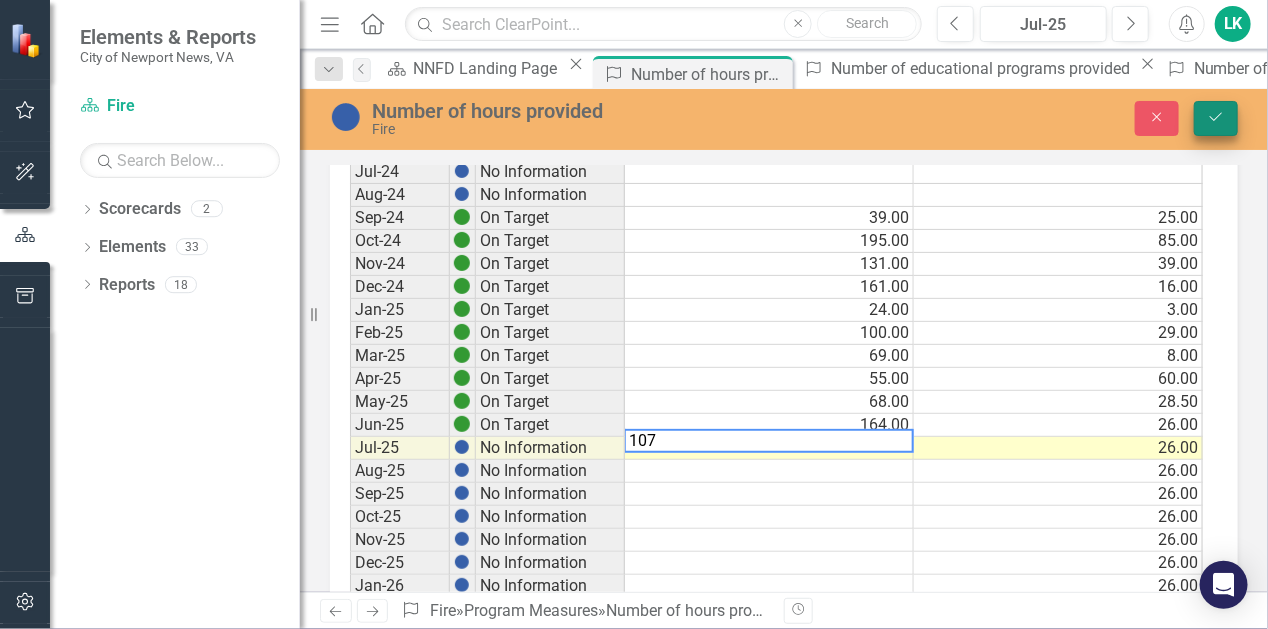 type on "107" 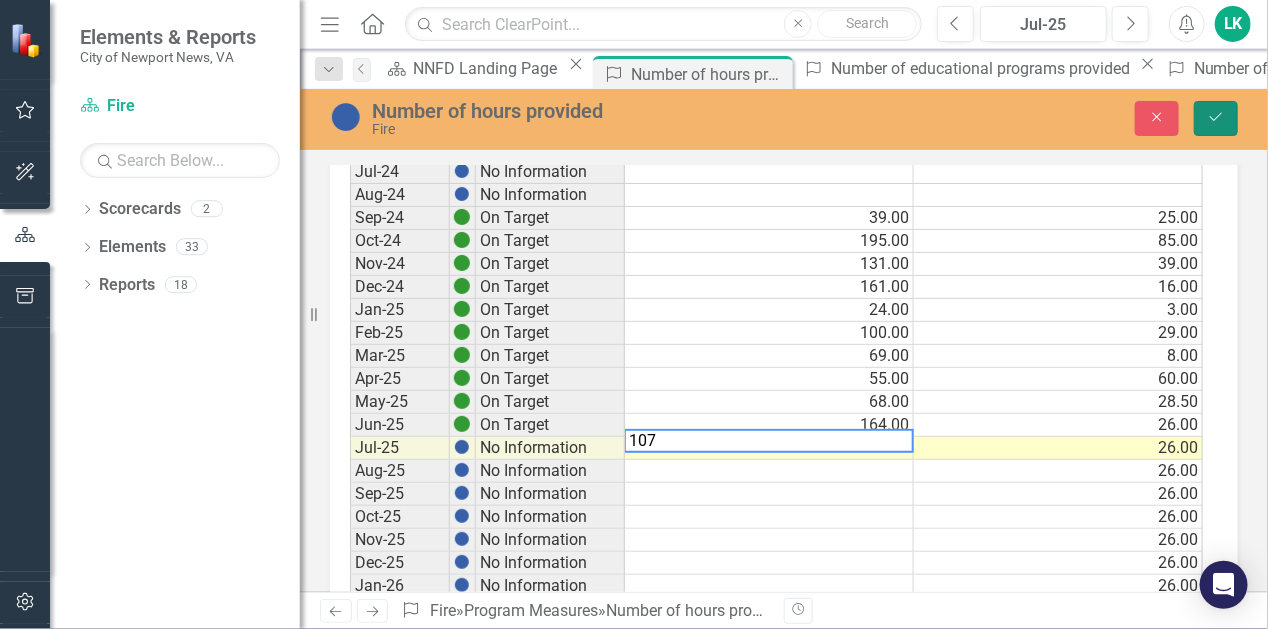 click on "Save" 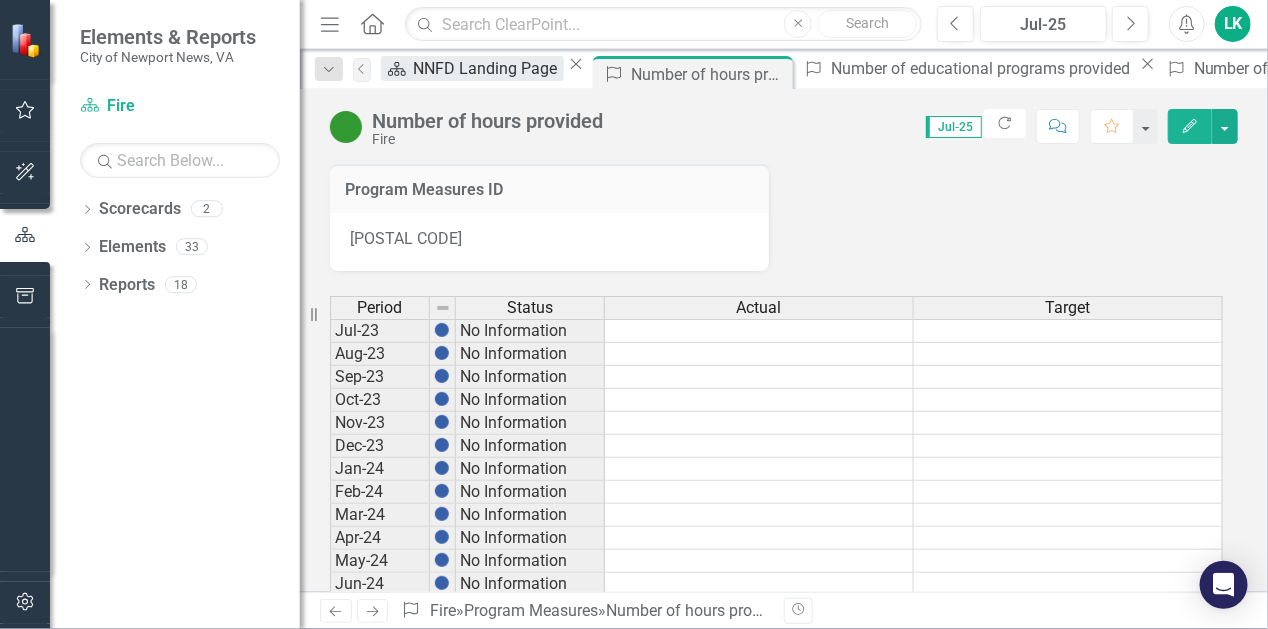click on "NNFD Landing Page" at bounding box center [489, 68] 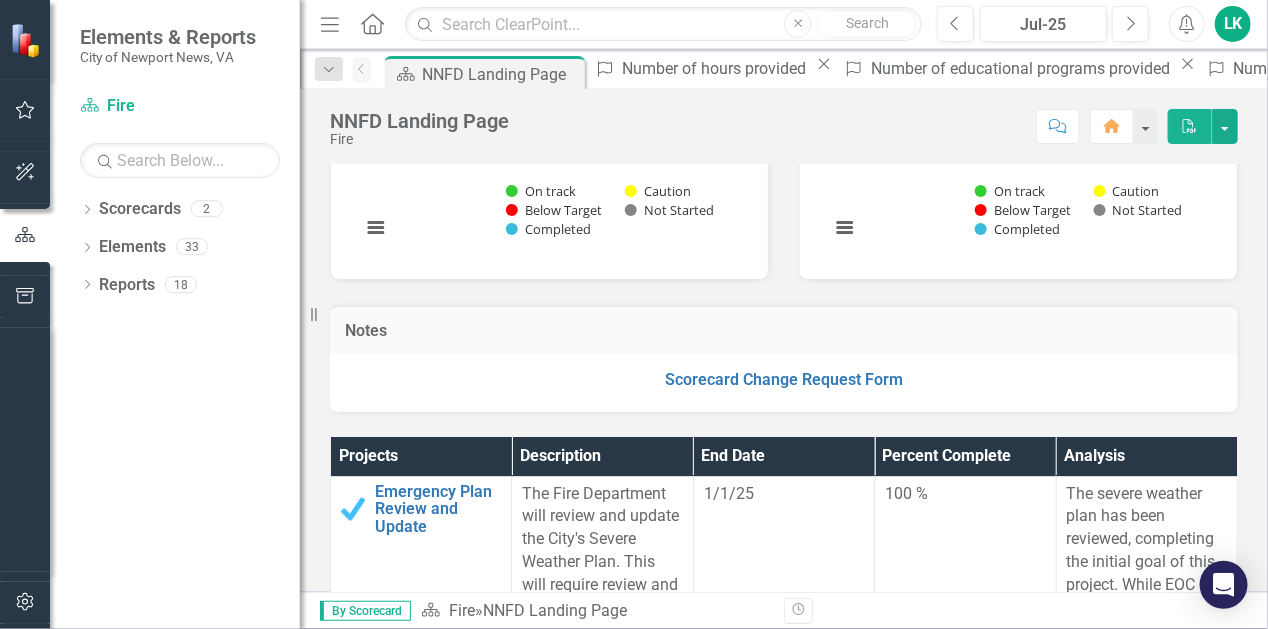 scroll, scrollTop: 400, scrollLeft: 0, axis: vertical 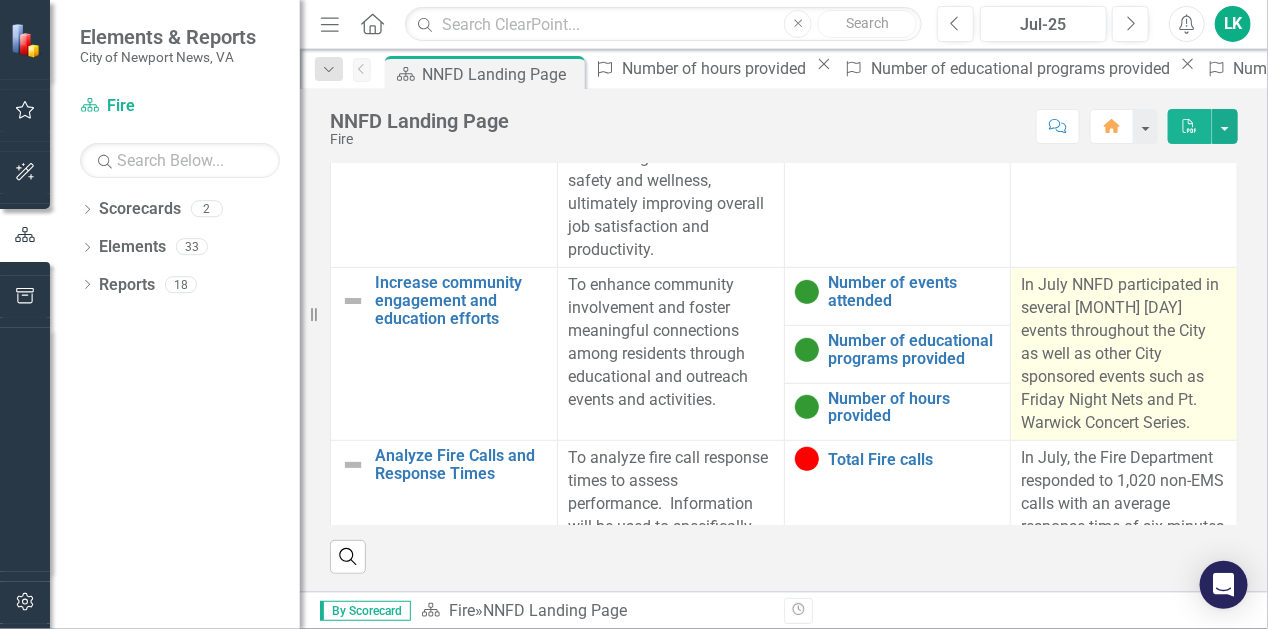 click on "In July NNFD participated in several [MONTH] [DAY] events throughout the City as well as other City sponsored events such as Friday Night Nets and Pt. Warwick Concert Series." at bounding box center (1124, 354) 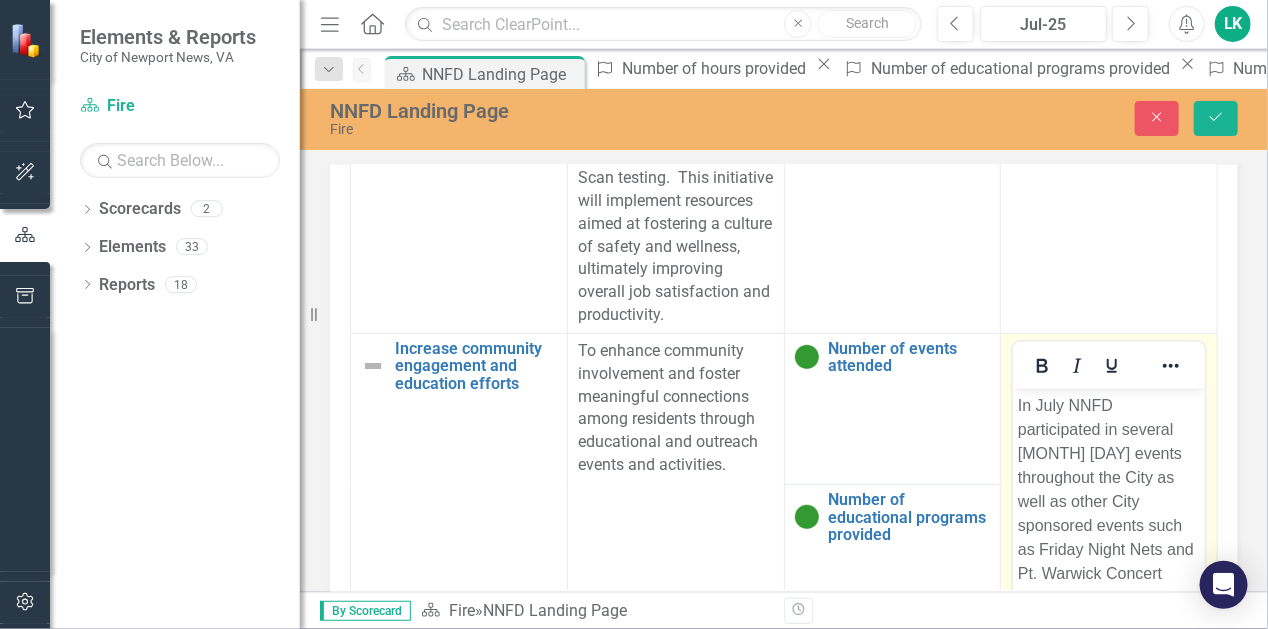 scroll, scrollTop: 0, scrollLeft: 0, axis: both 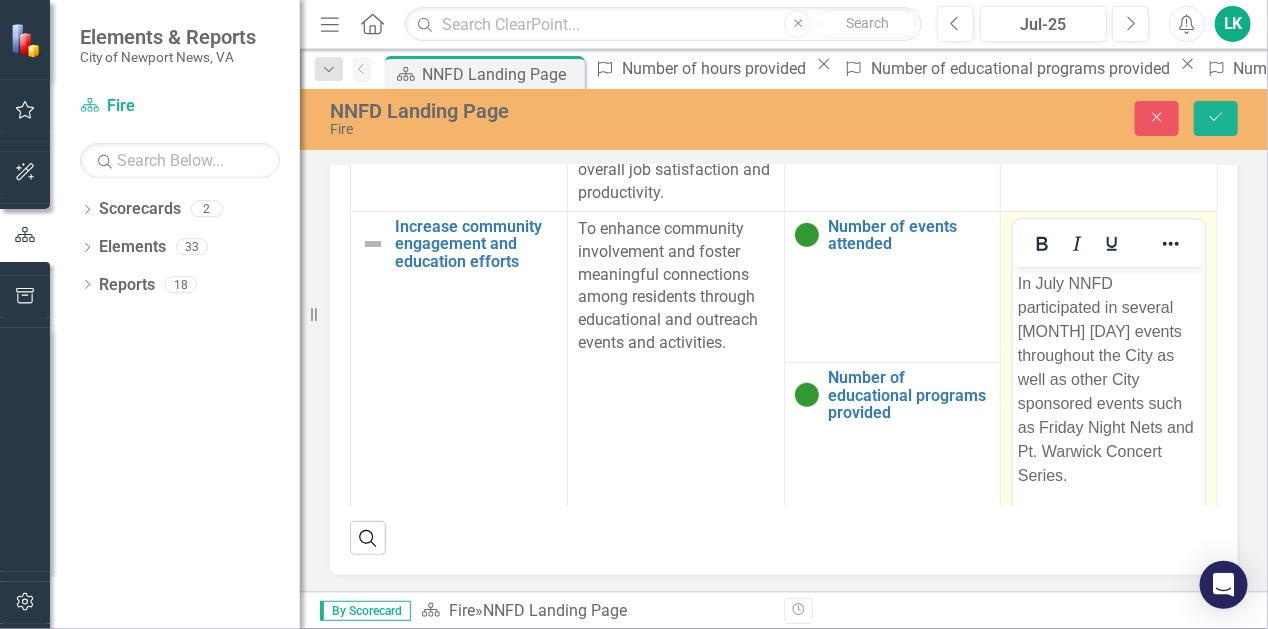 click on "In July NNFD participated in several [MONTH] [DAY] events throughout the City as well as other City sponsored events such as Friday Night Nets and Pt. Warwick Concert Series." at bounding box center [1108, 416] 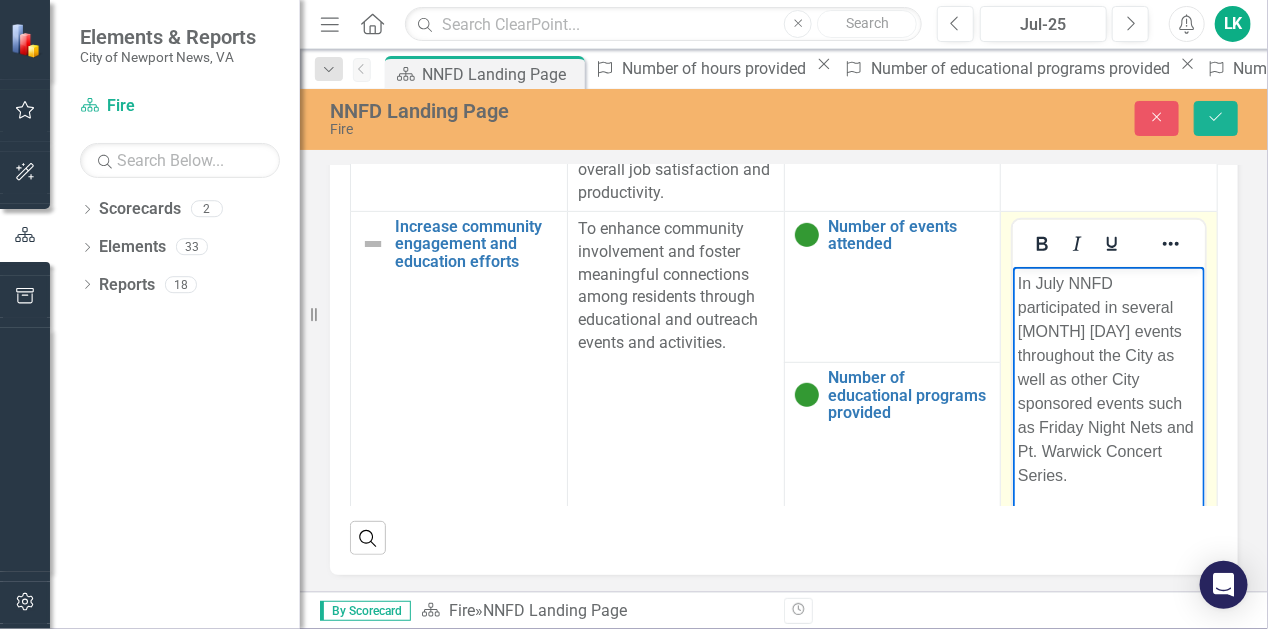 click on "In July NNFD participated in several [MONTH] [DAY] events throughout the City as well as other City sponsored events such as Friday Night Nets and Pt. Warwick Concert Series." at bounding box center (1108, 379) 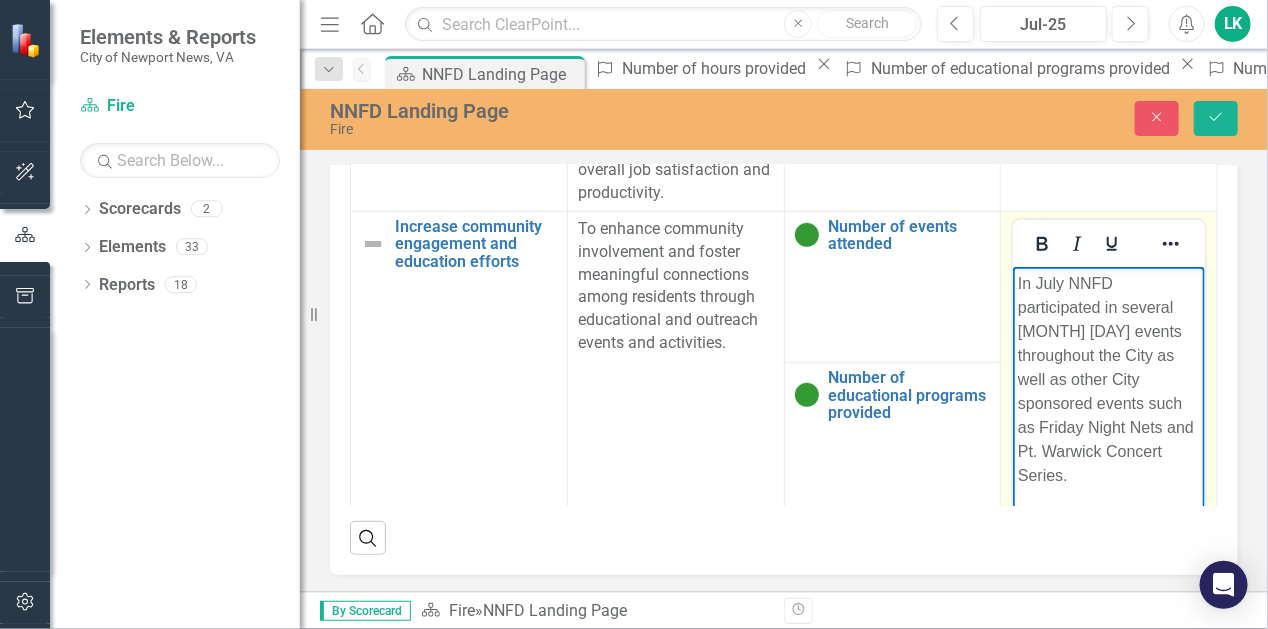 type 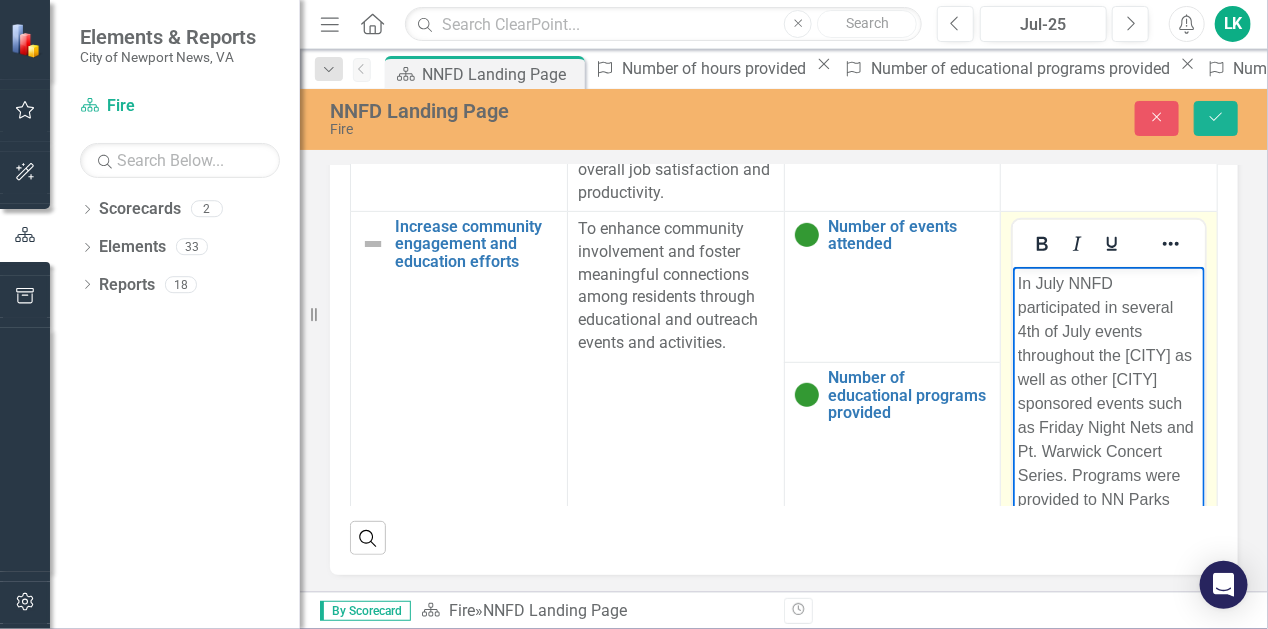 scroll, scrollTop: 195, scrollLeft: 31, axis: both 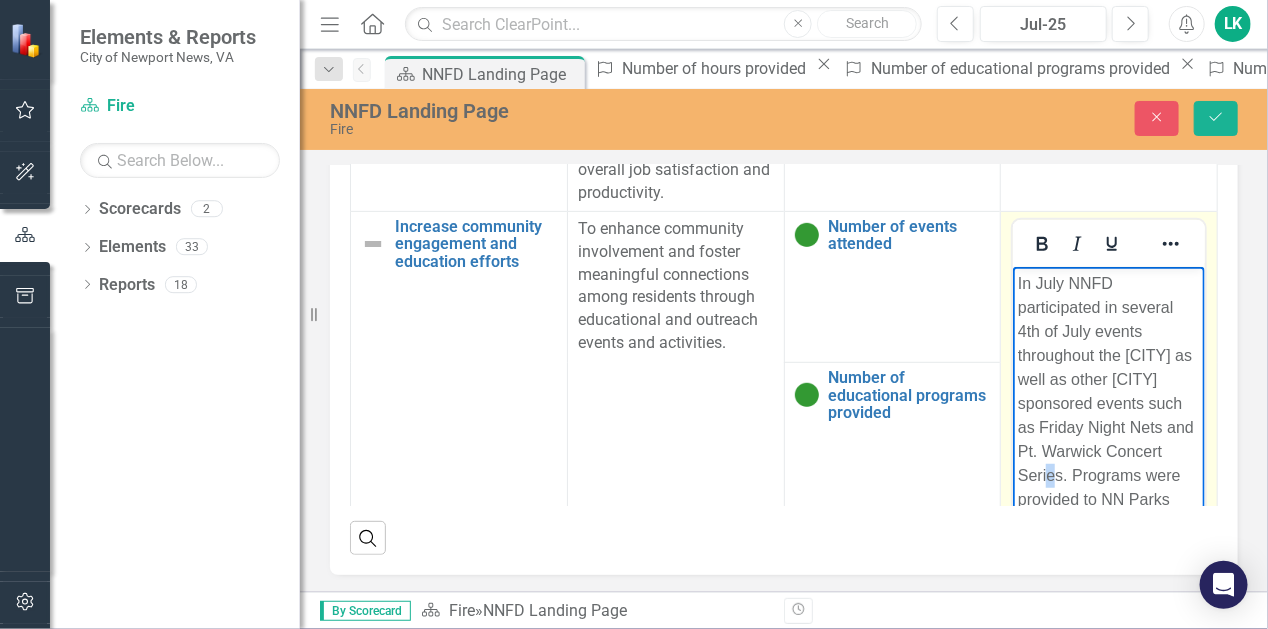 drag, startPoint x: 1026, startPoint y: 399, endPoint x: 1014, endPoint y: 404, distance: 13 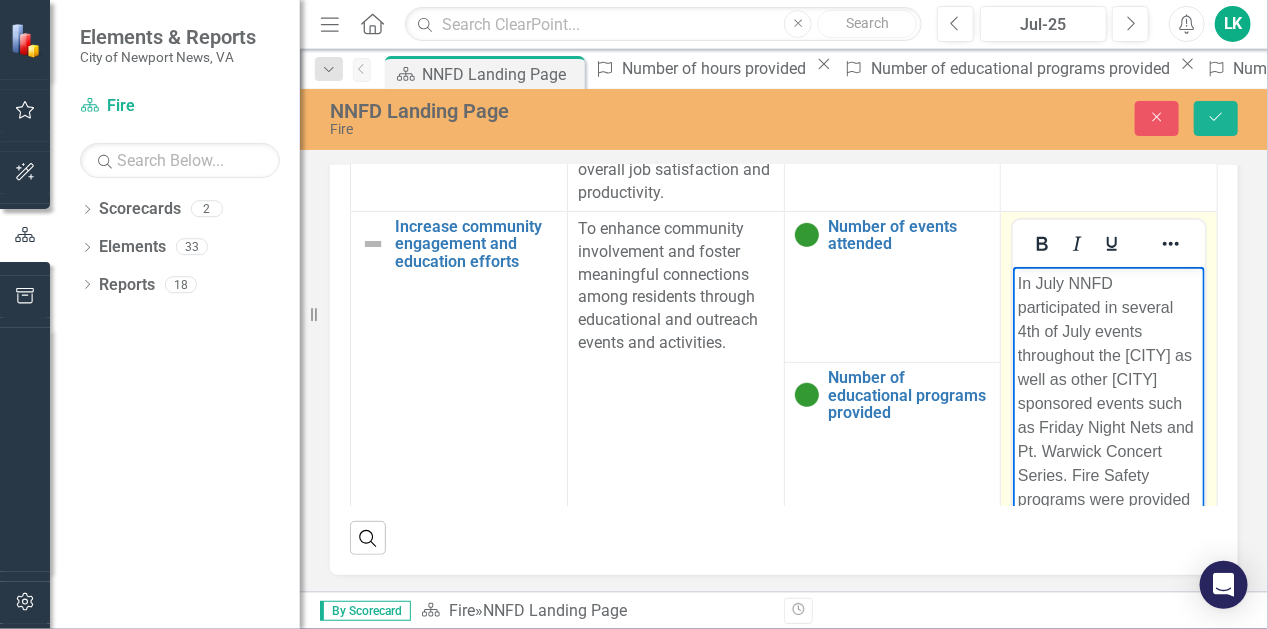 click on "In July NNFD participated in several 4th of July events throughout the [CITY] as well as other [CITY] sponsored events such as Friday Night Nets and Pt. Warwick Concert Series. Fire Safety programs were provided to NN Parks Summer Camp participants on fire" at bounding box center (1108, 415) 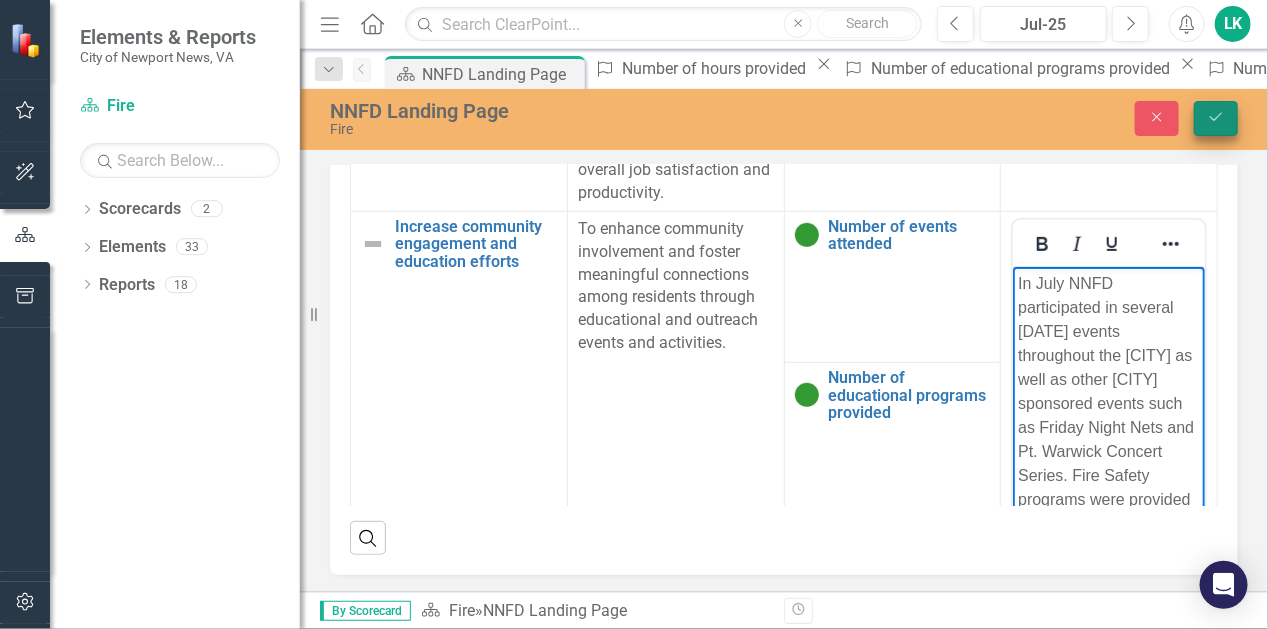 click on "Save" 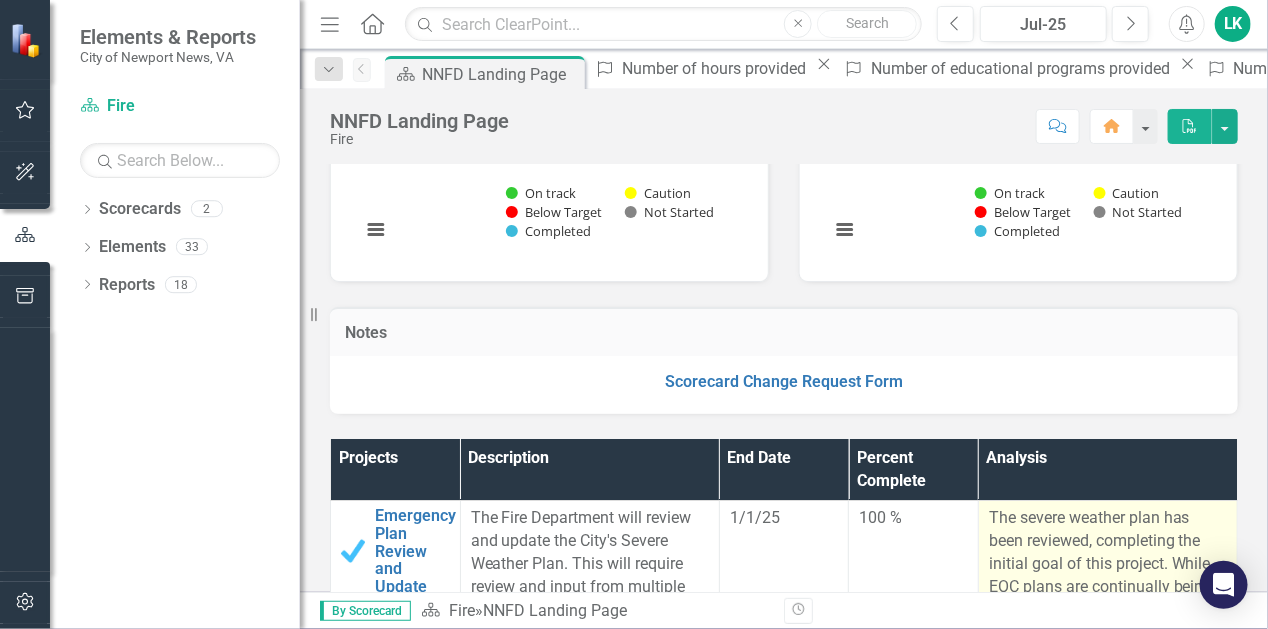 scroll, scrollTop: 300, scrollLeft: 0, axis: vertical 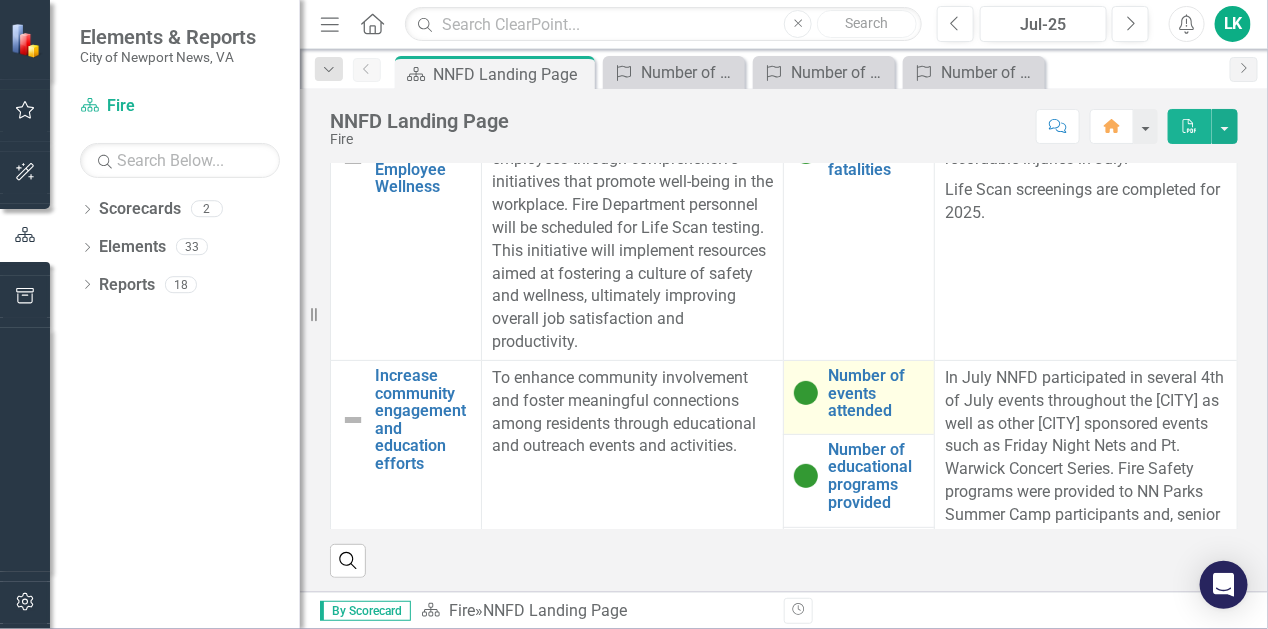 click on "Number of events attended" at bounding box center [859, 393] 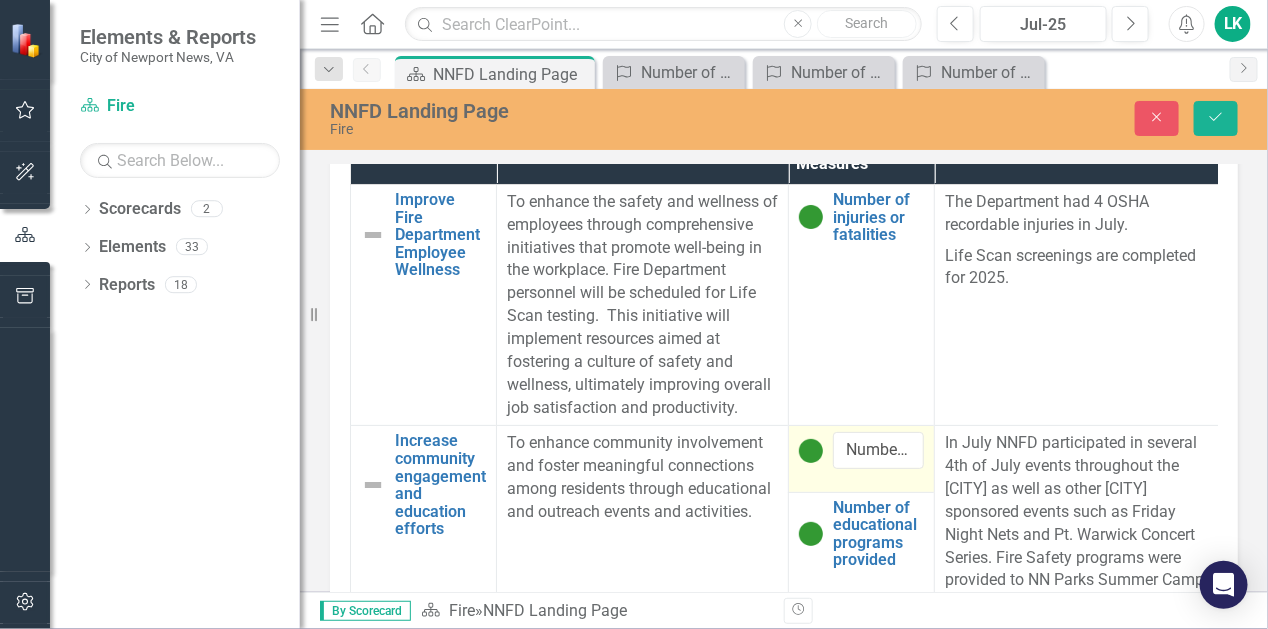 click at bounding box center [811, 451] 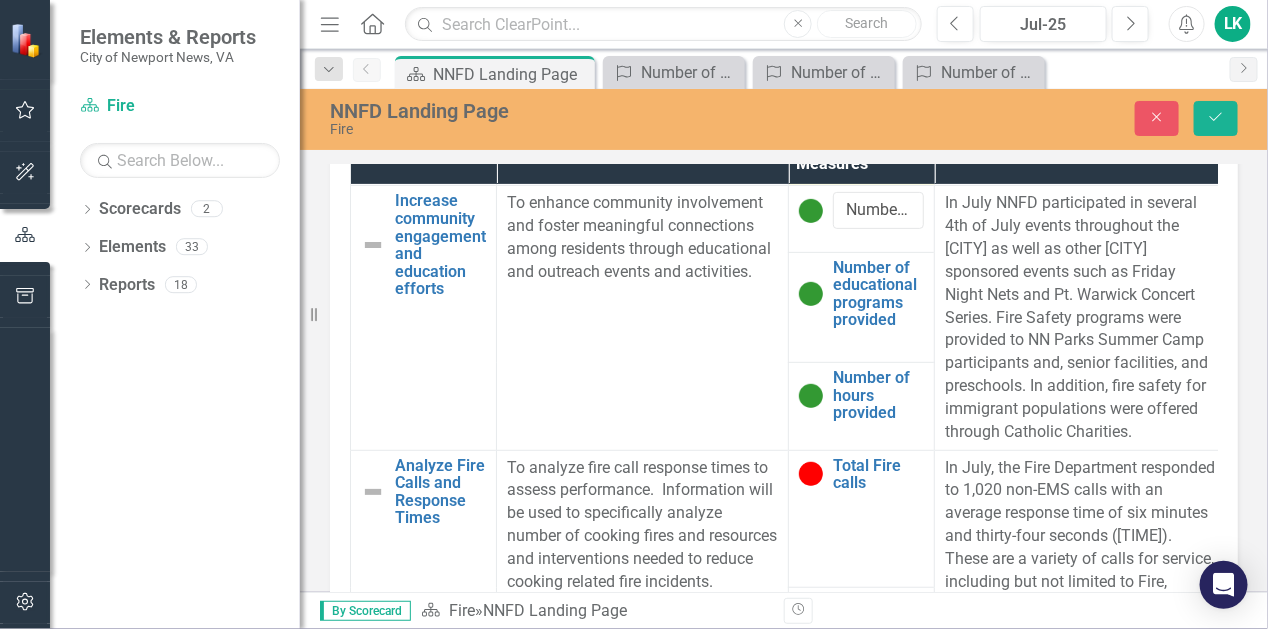 scroll, scrollTop: 0, scrollLeft: 0, axis: both 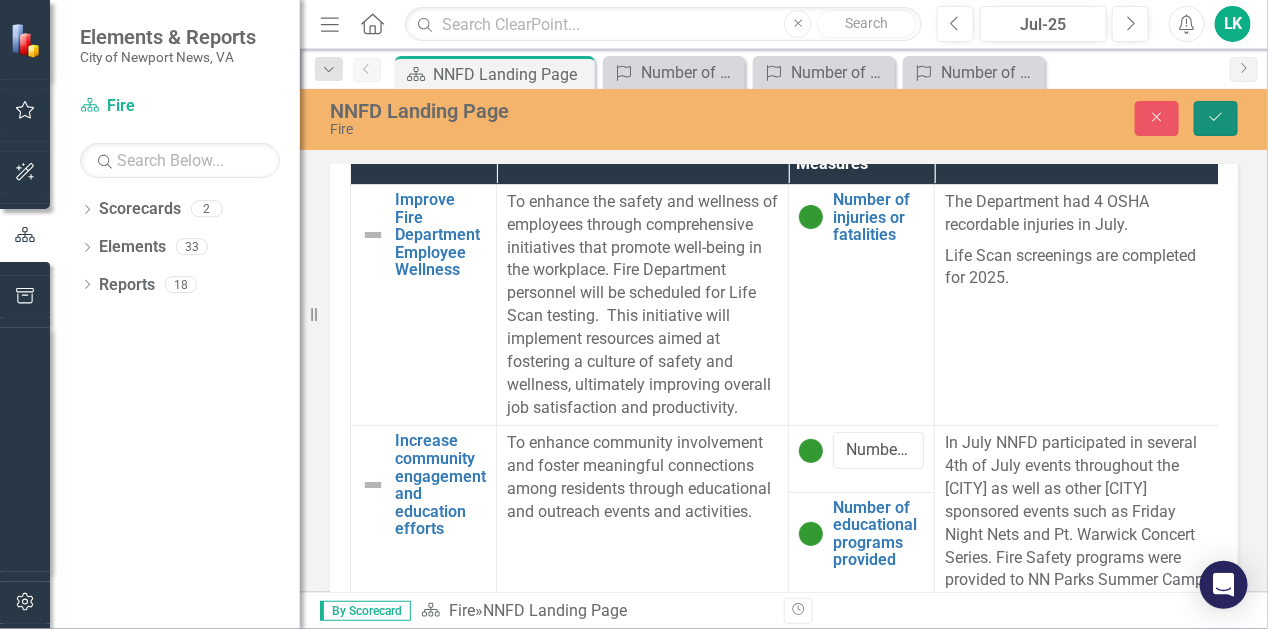 click on "Save" 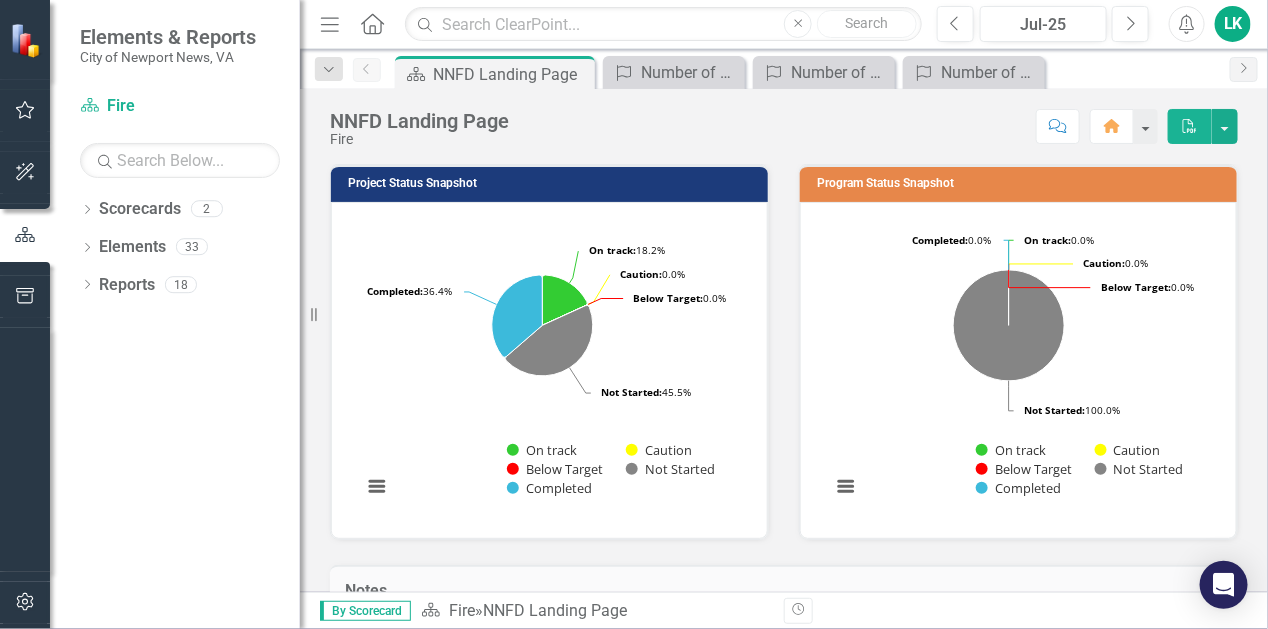 scroll, scrollTop: 400, scrollLeft: 0, axis: vertical 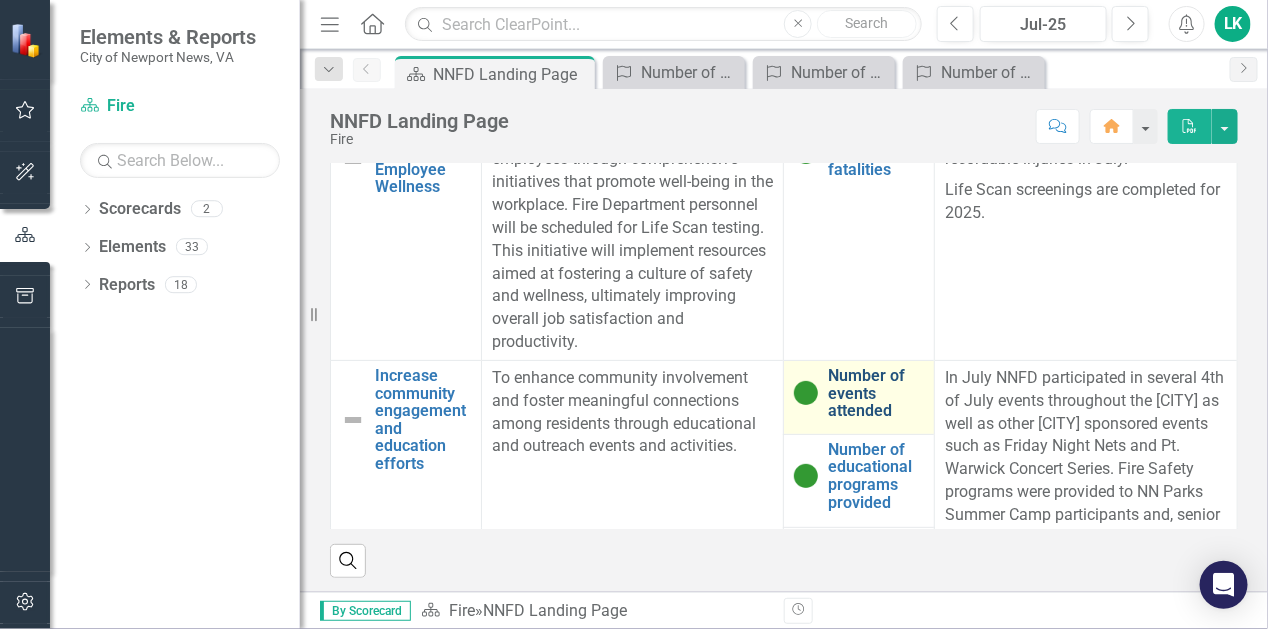 click on "Number of events attended" at bounding box center (876, 393) 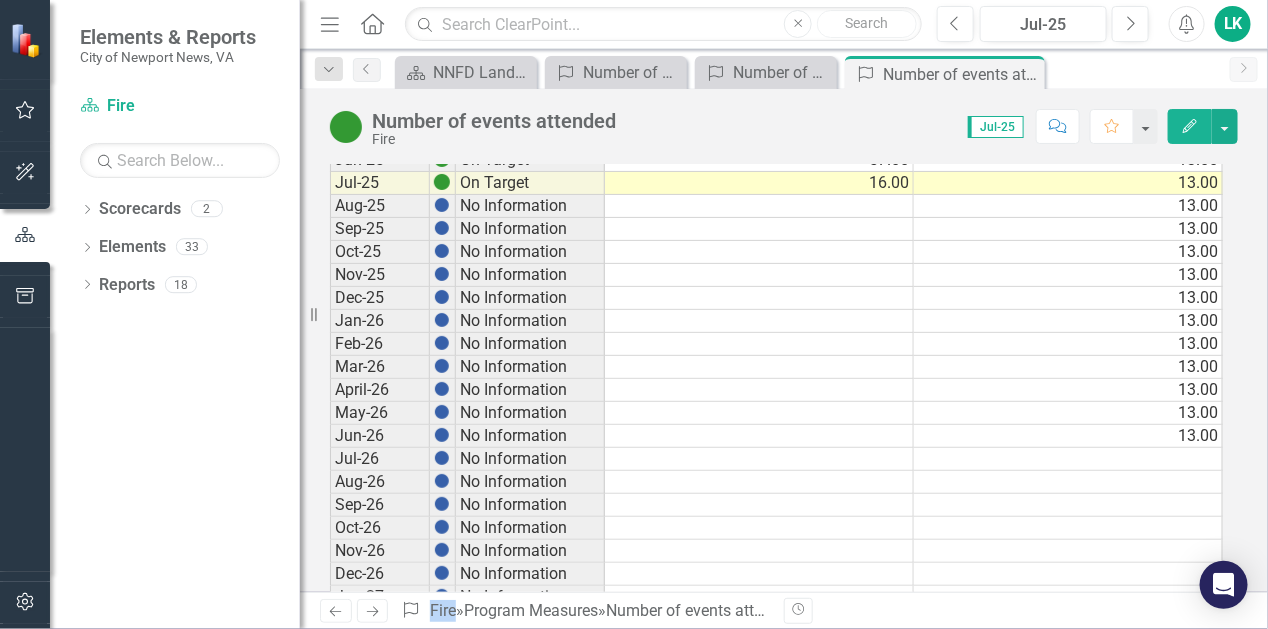 scroll, scrollTop: 600, scrollLeft: 0, axis: vertical 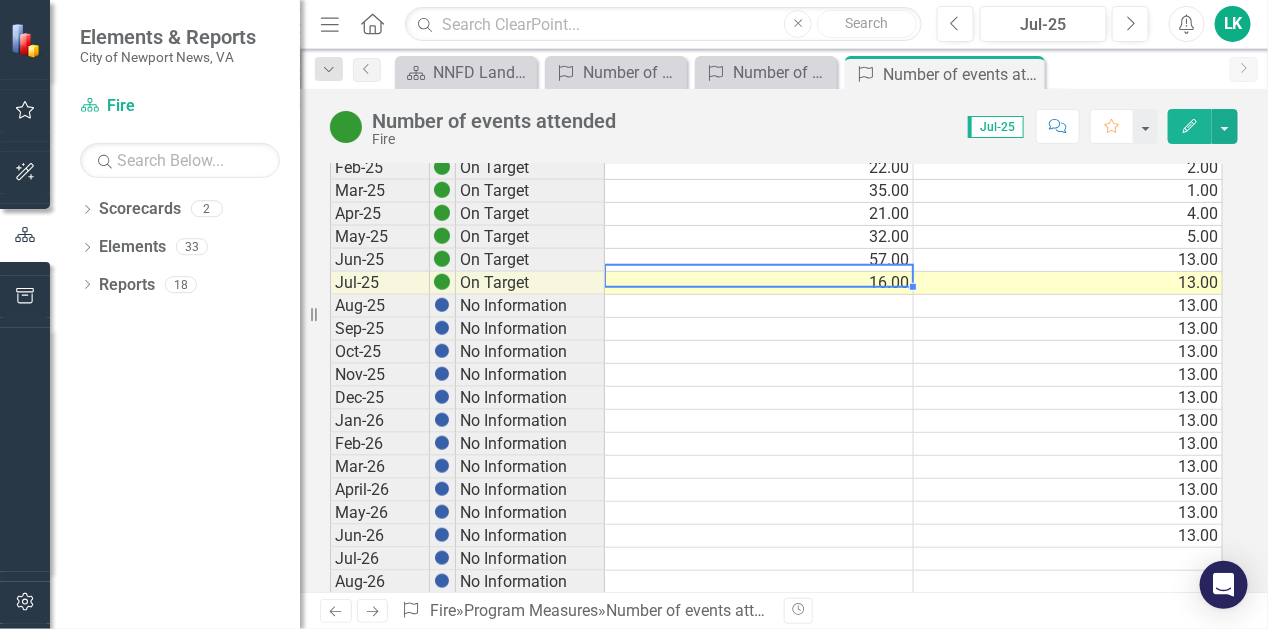 click on "16.00" at bounding box center [759, 283] 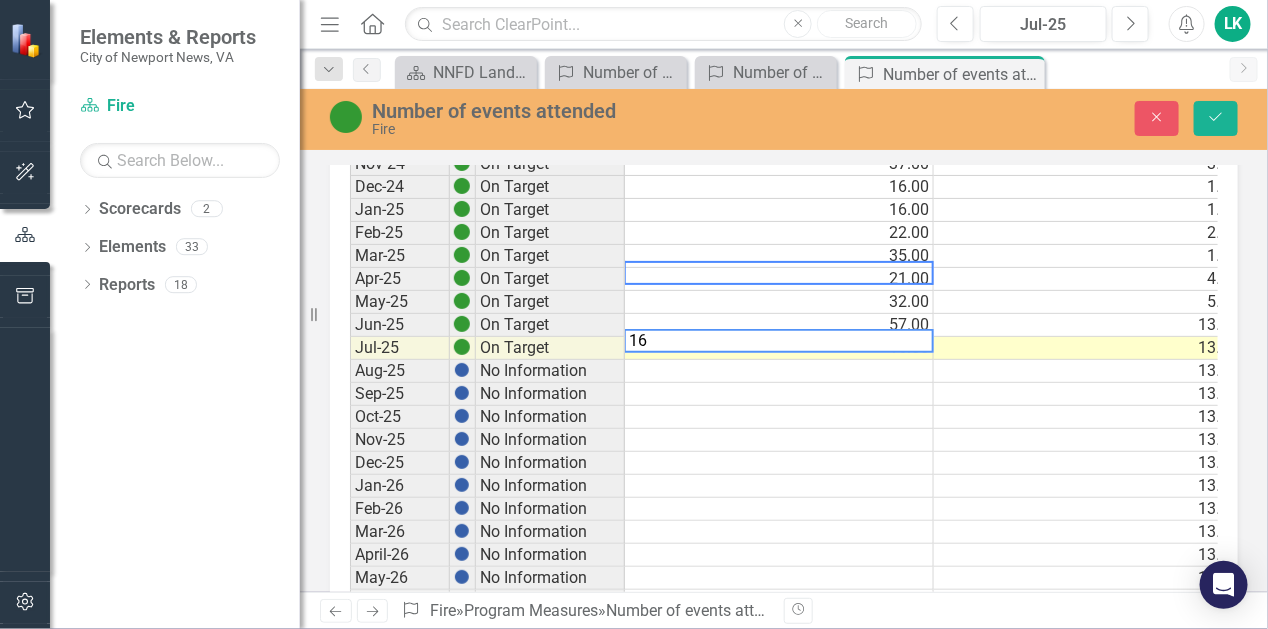 click on "21.00" at bounding box center [779, 279] 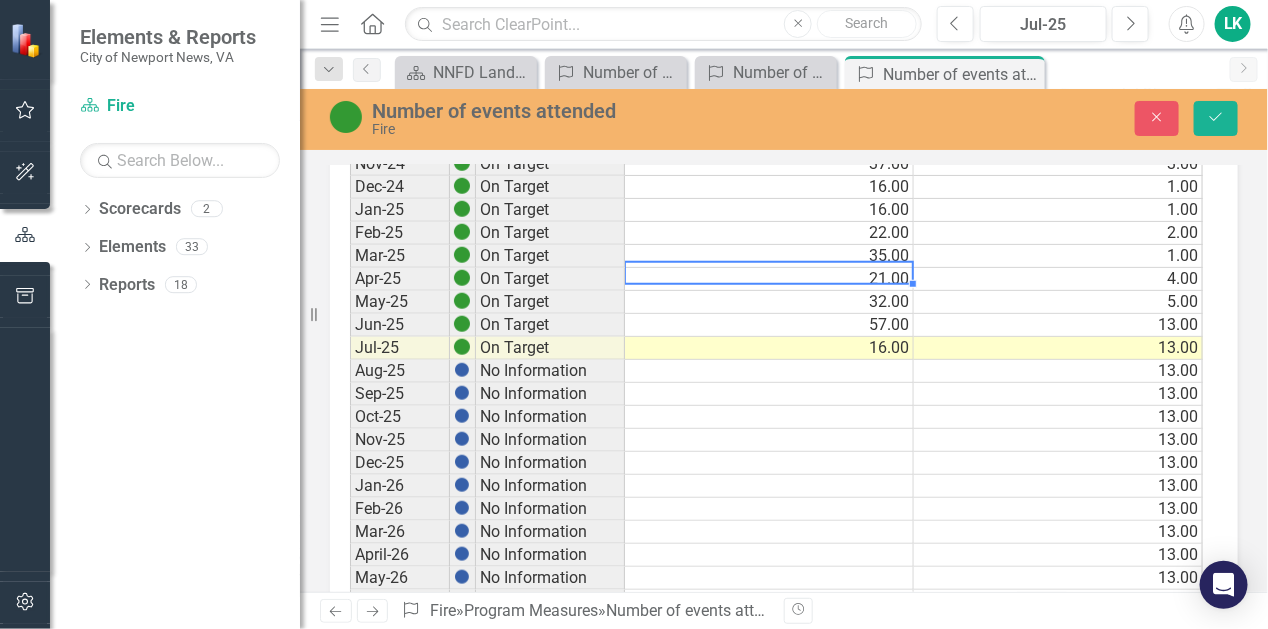 click on "16.00" at bounding box center (769, 348) 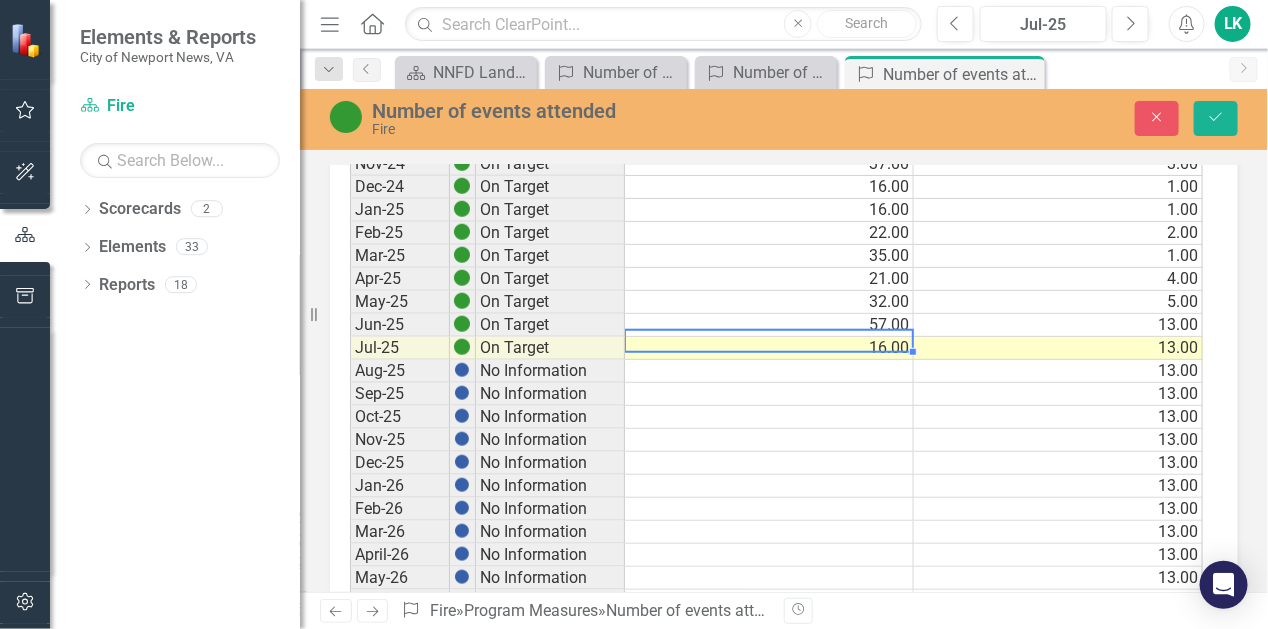 click on "16.00" at bounding box center (769, 348) 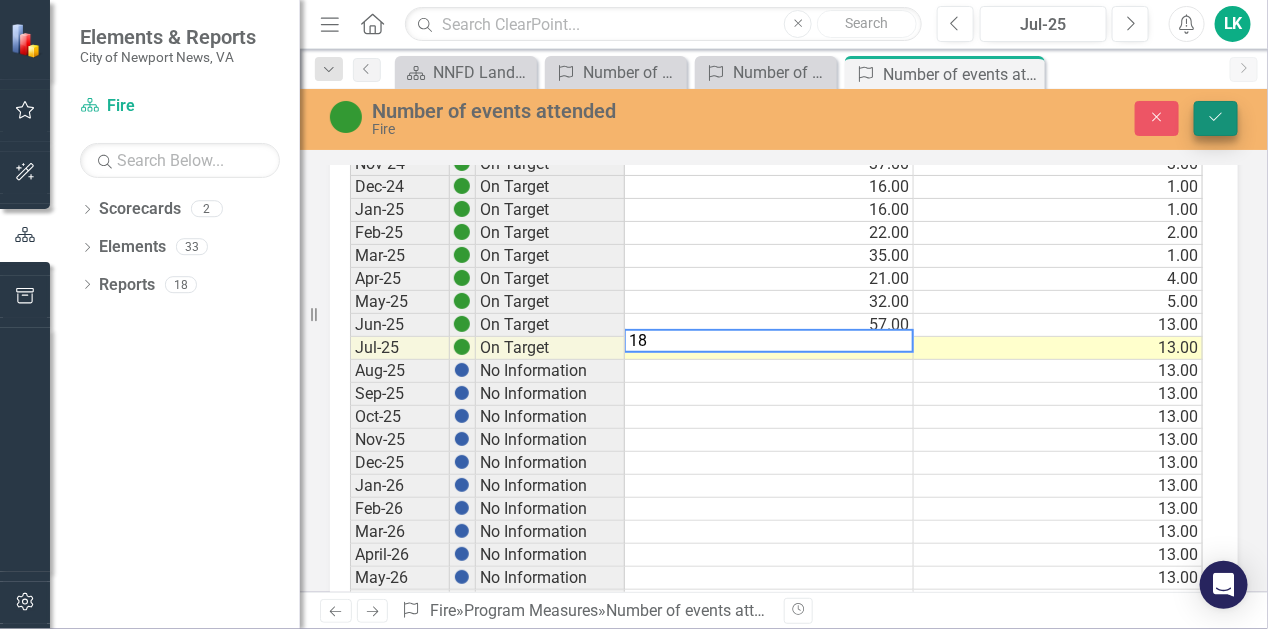 type on "18" 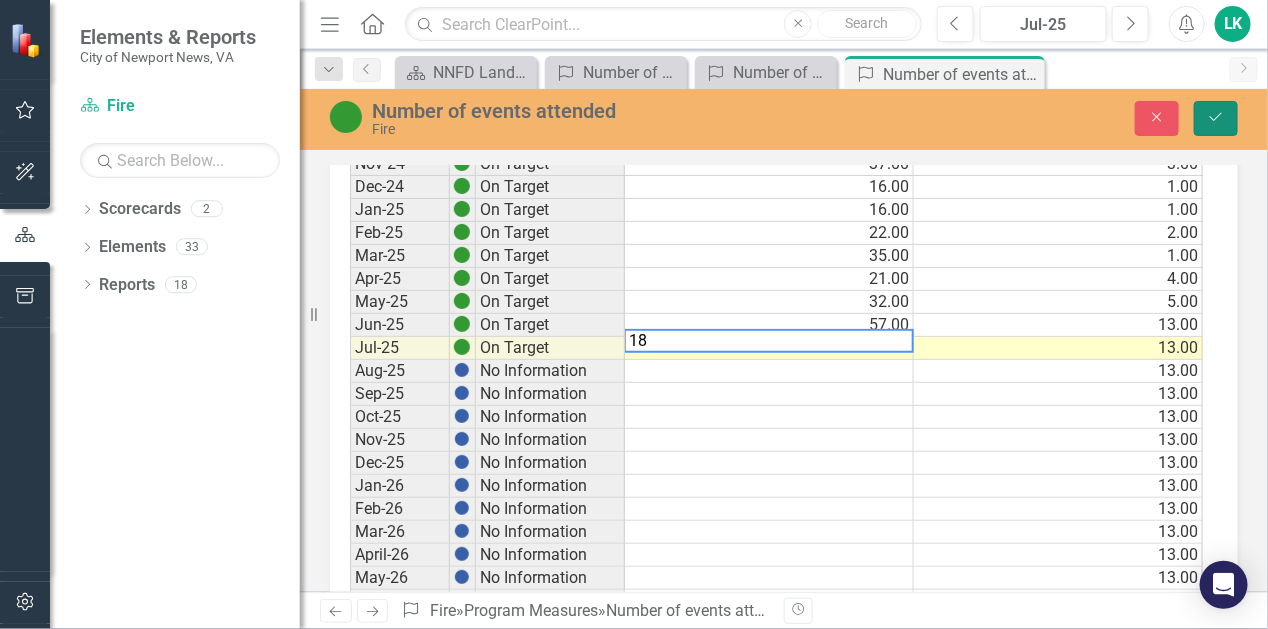 drag, startPoint x: 1227, startPoint y: 110, endPoint x: 814, endPoint y: 236, distance: 431.7928 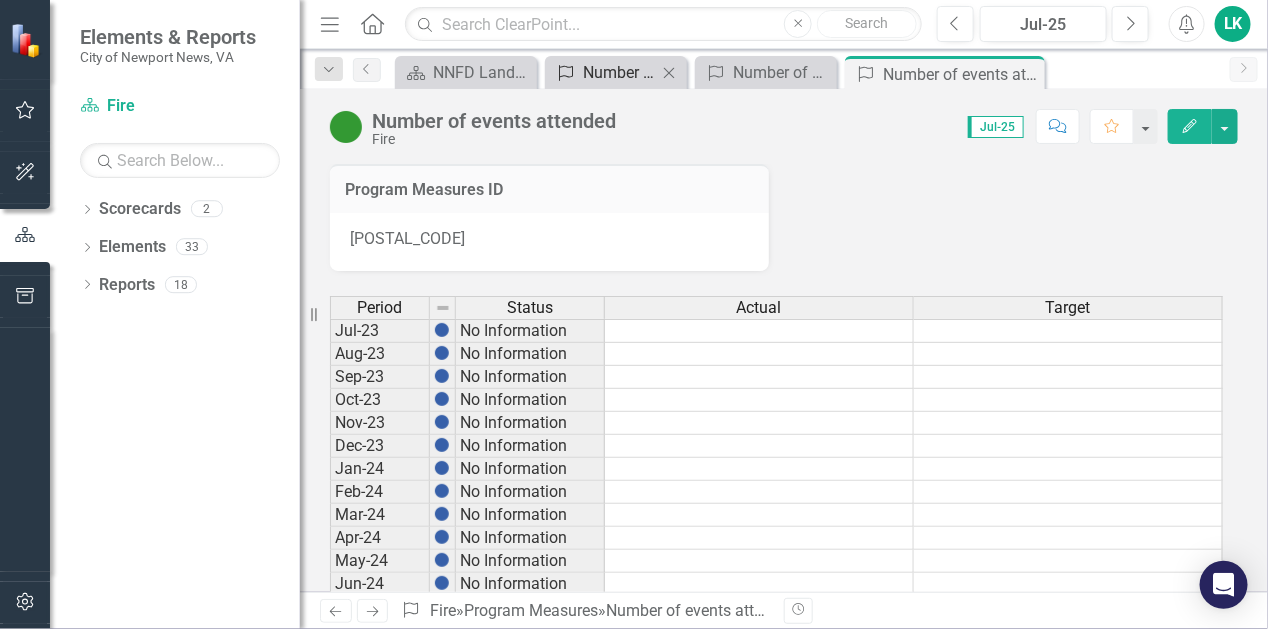 click on "Number of hours provided" at bounding box center (620, 72) 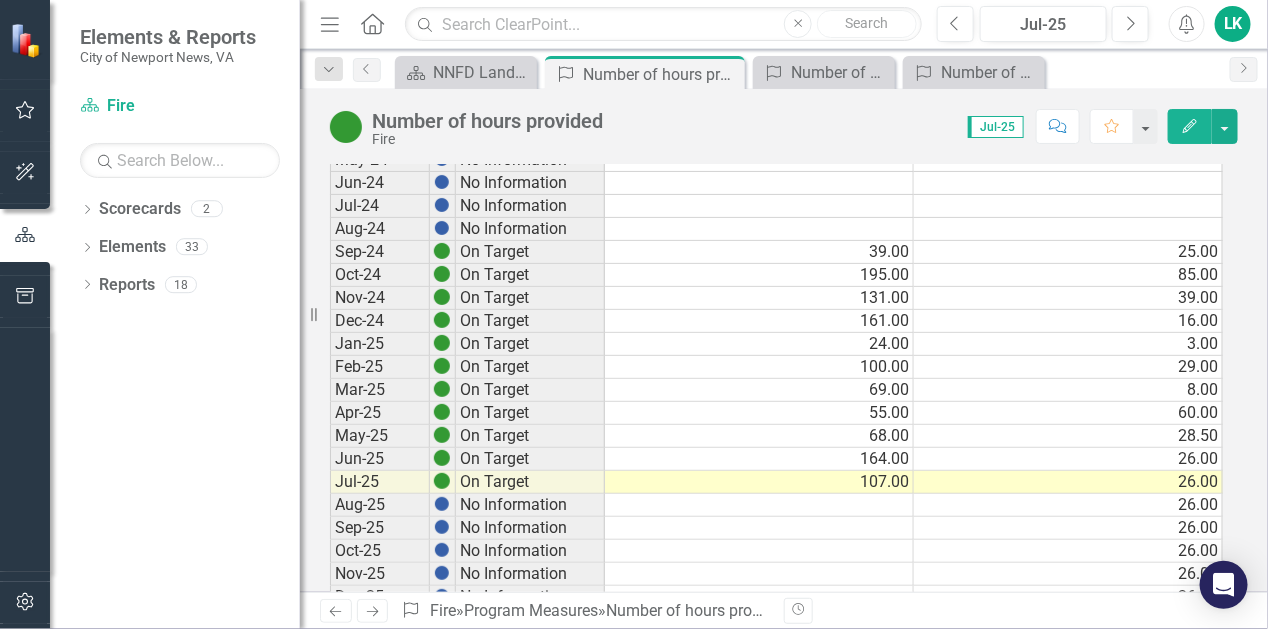 scroll, scrollTop: 500, scrollLeft: 0, axis: vertical 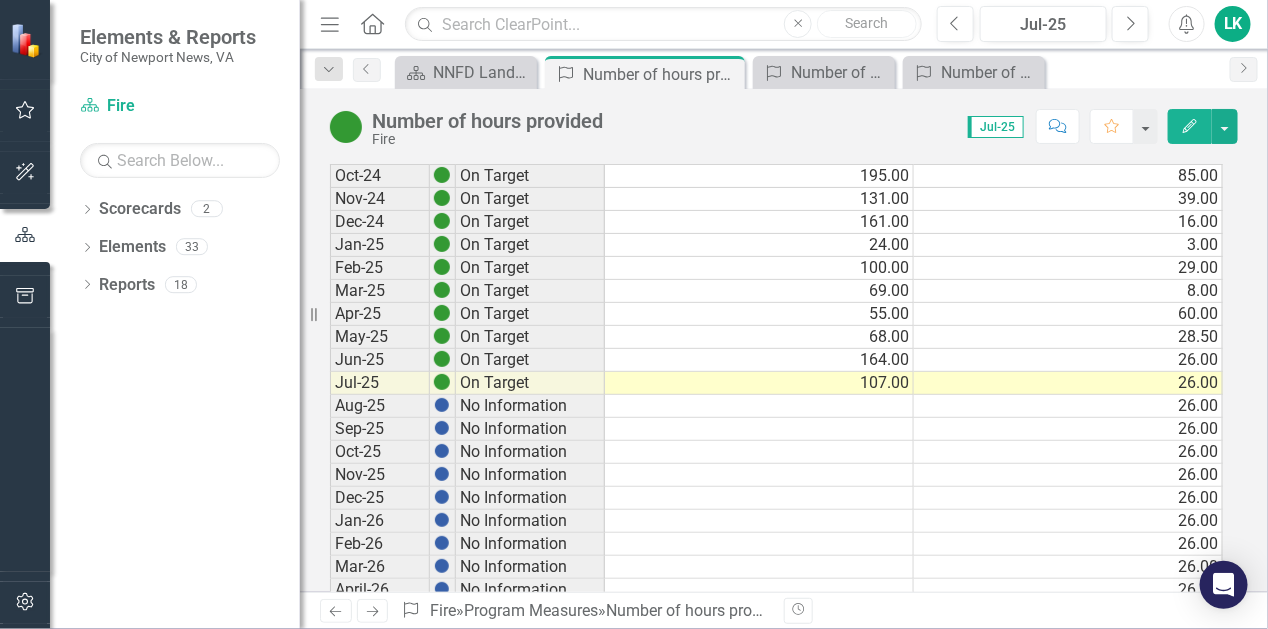 click on "107.00" at bounding box center (759, 383) 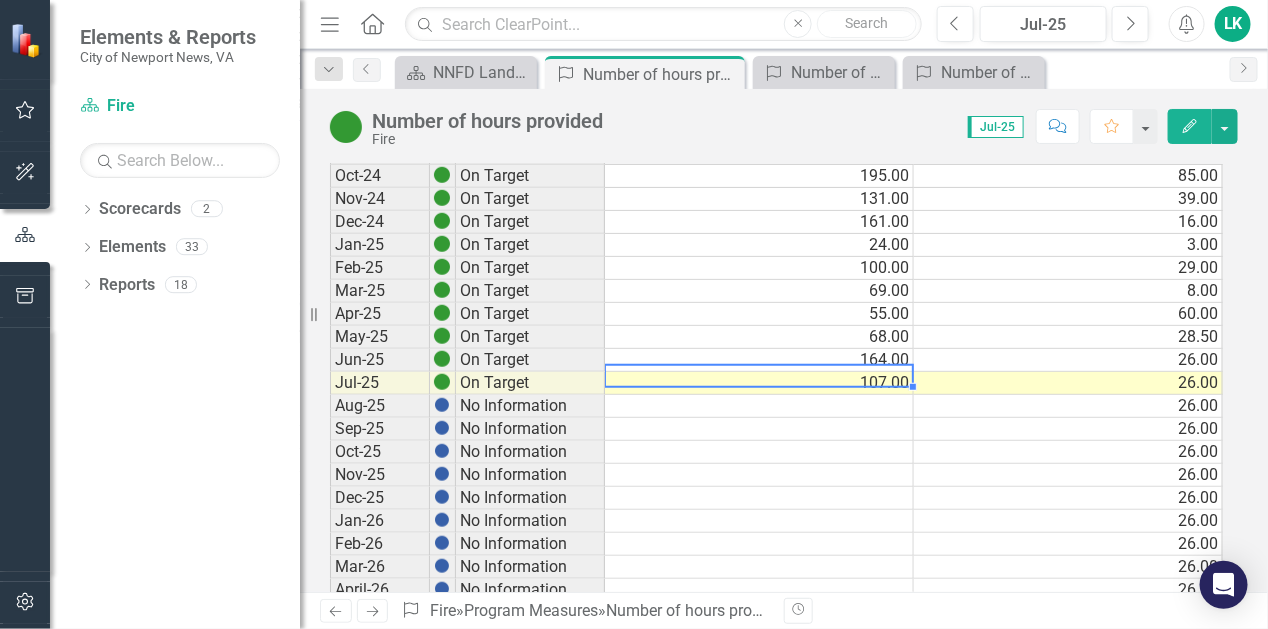 click on "107.00" at bounding box center (759, 383) 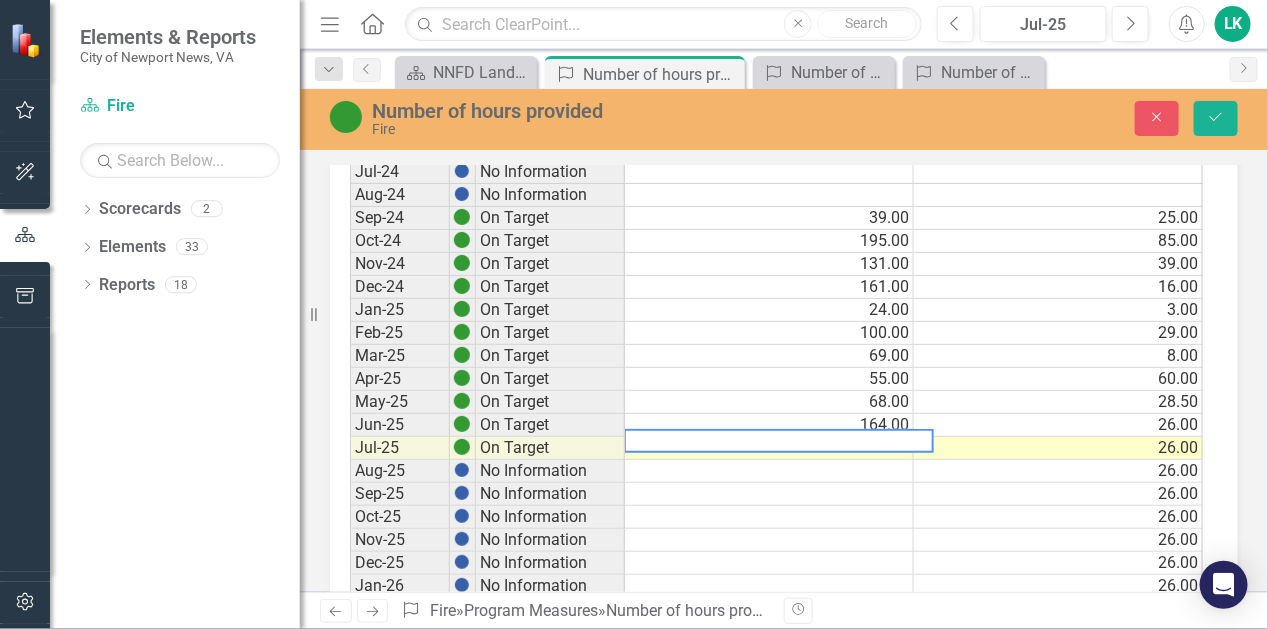 drag, startPoint x: 668, startPoint y: 435, endPoint x: 639, endPoint y: 441, distance: 29.614185 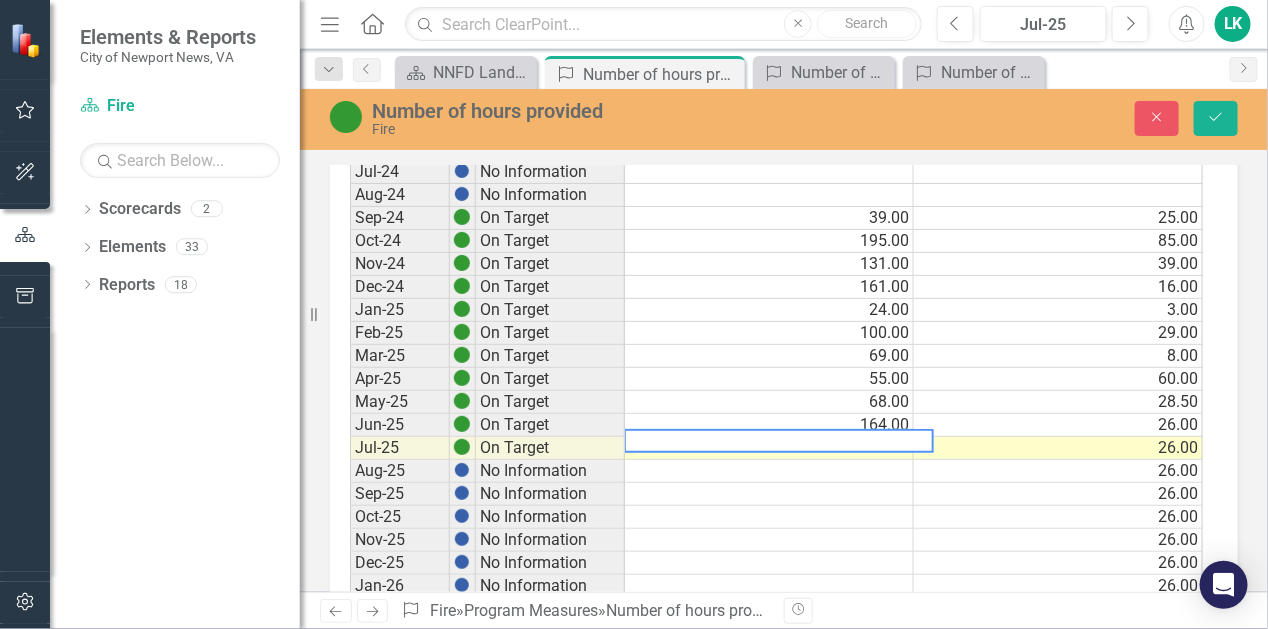 click at bounding box center [779, 441] 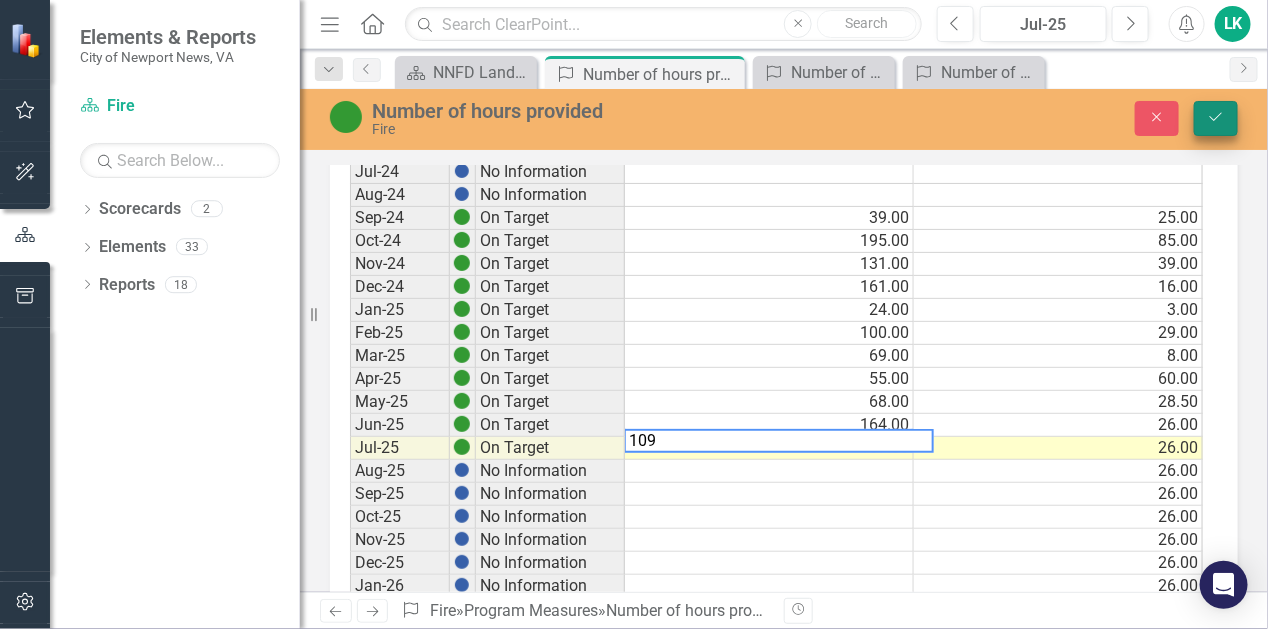 type on "109" 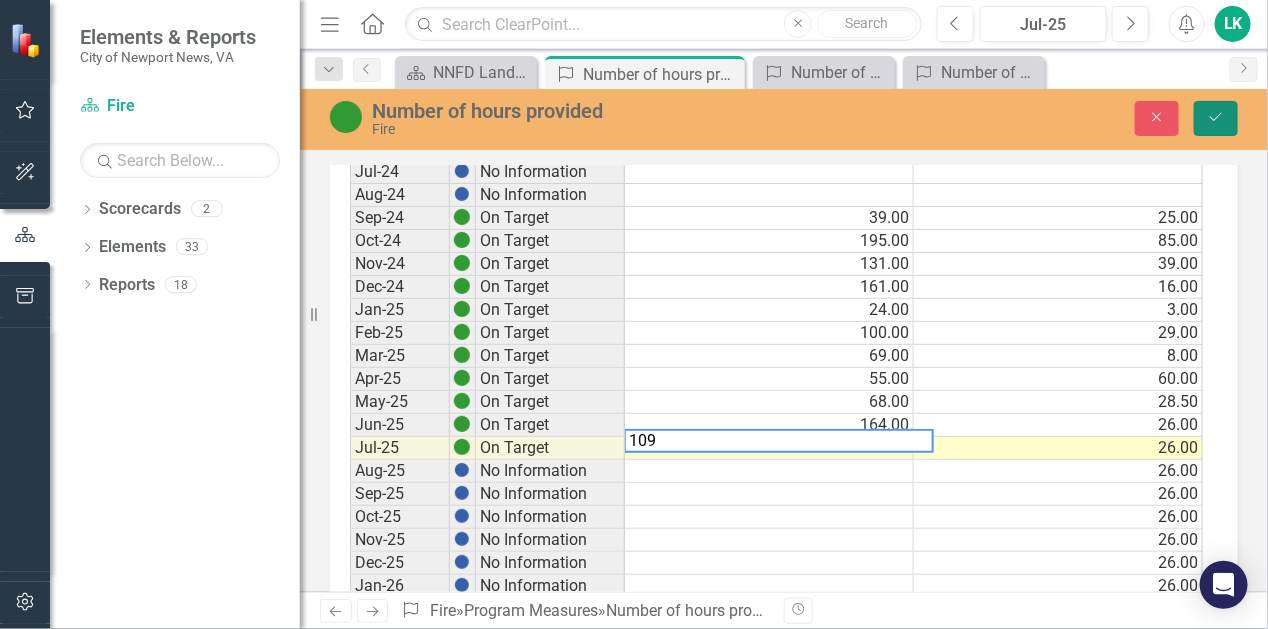 click on "Save" 